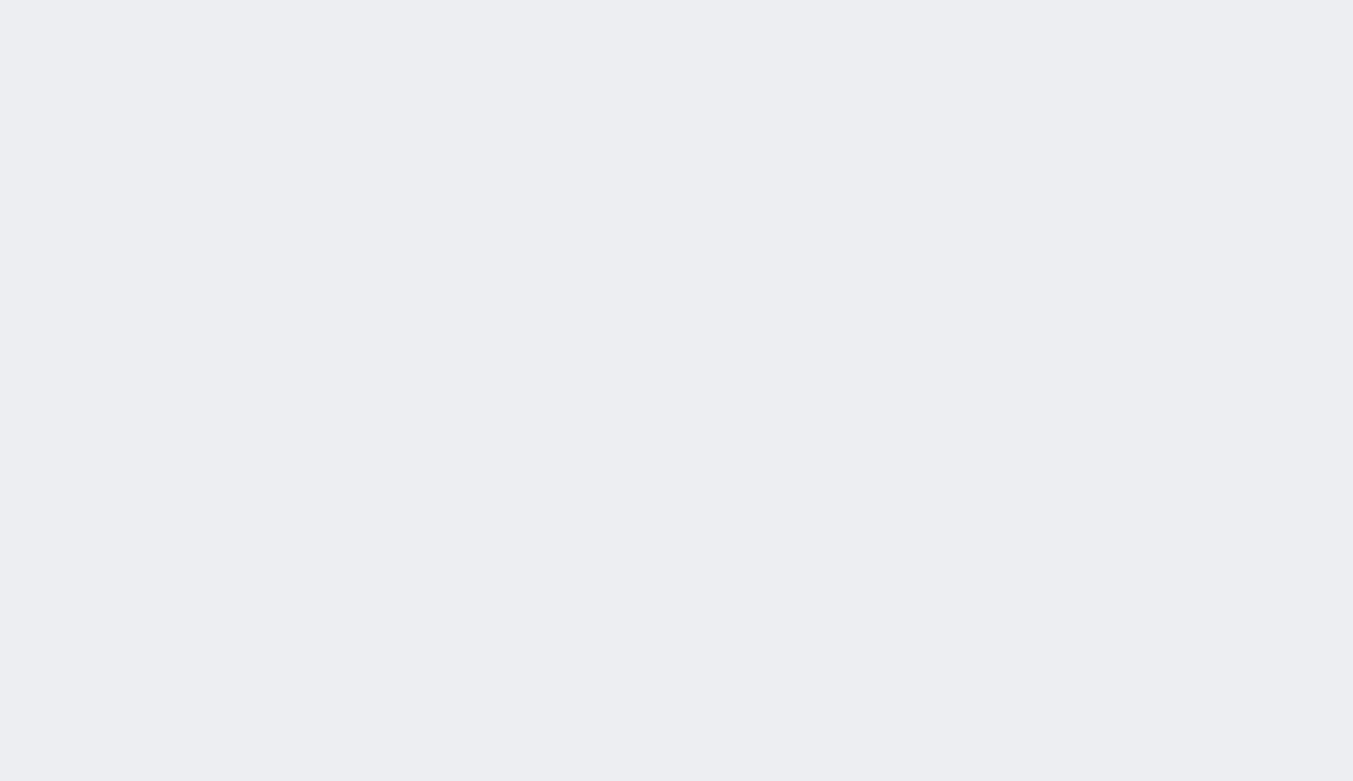 scroll, scrollTop: 0, scrollLeft: 0, axis: both 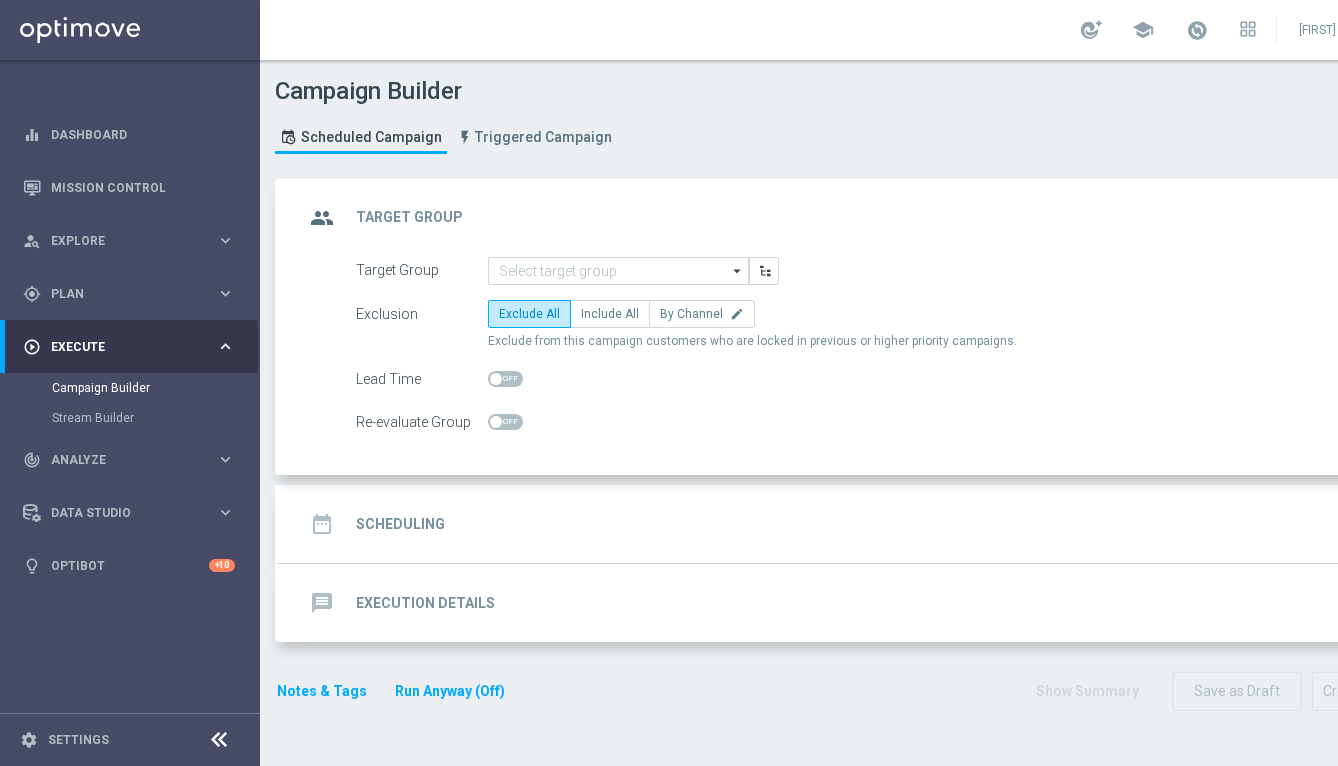 click on "group
Target Group
keyboard_arrow_up" 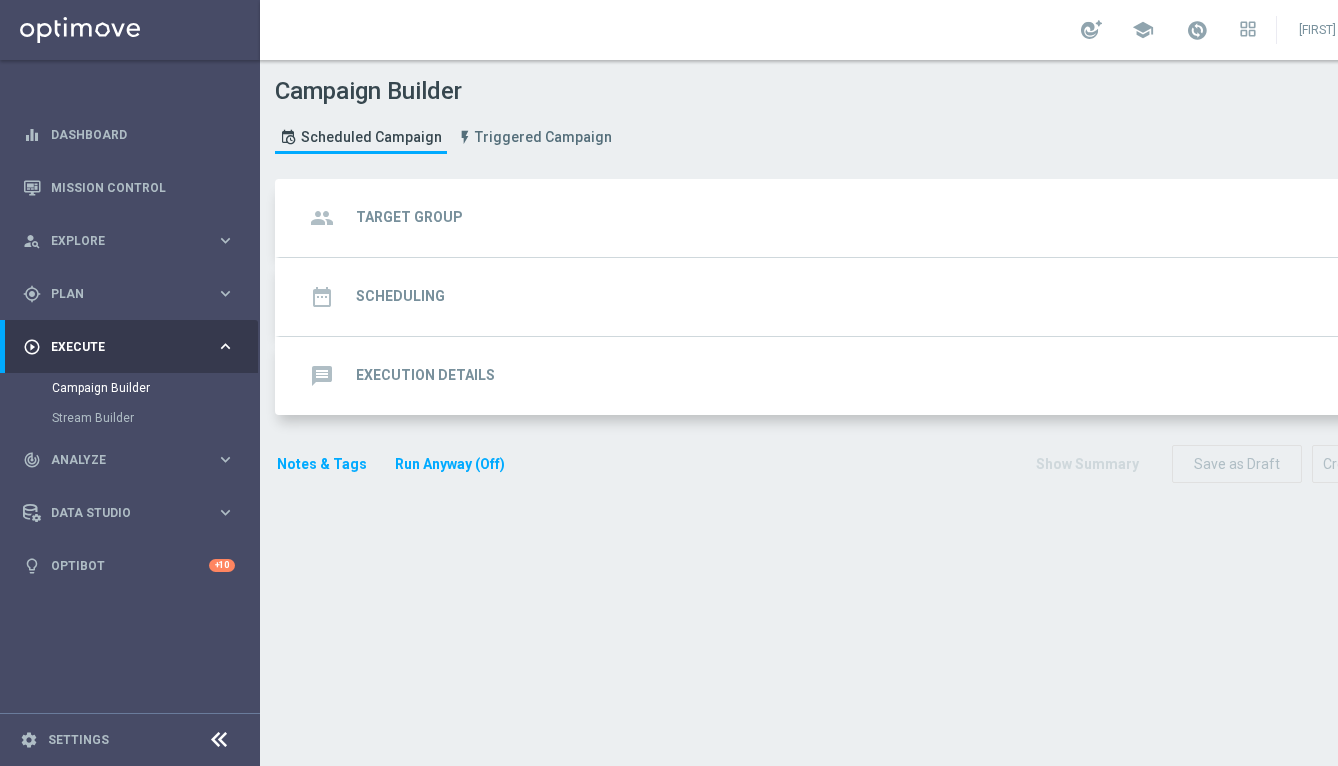 click on "group
Target Group
keyboard_arrow_down
Target Group
arrow_drop_down
Show Selected
0 of NaN" 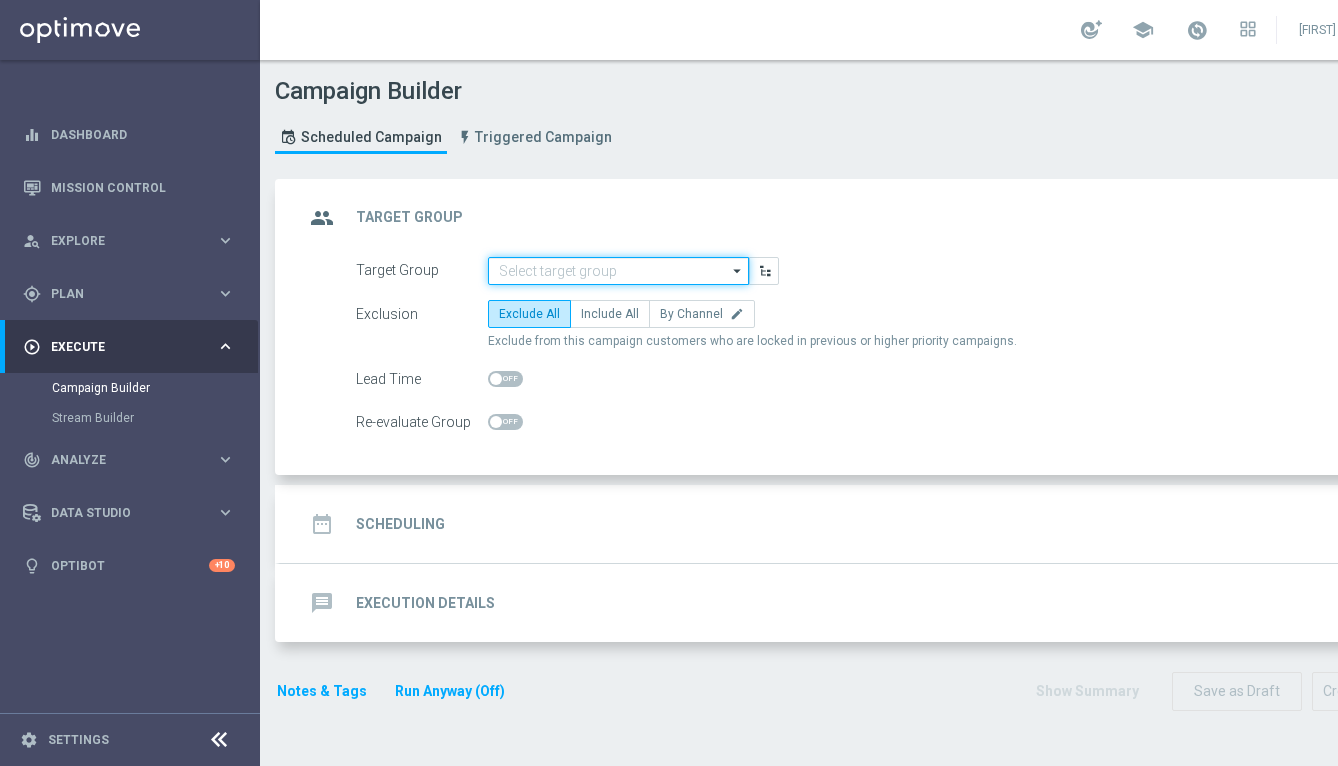 click 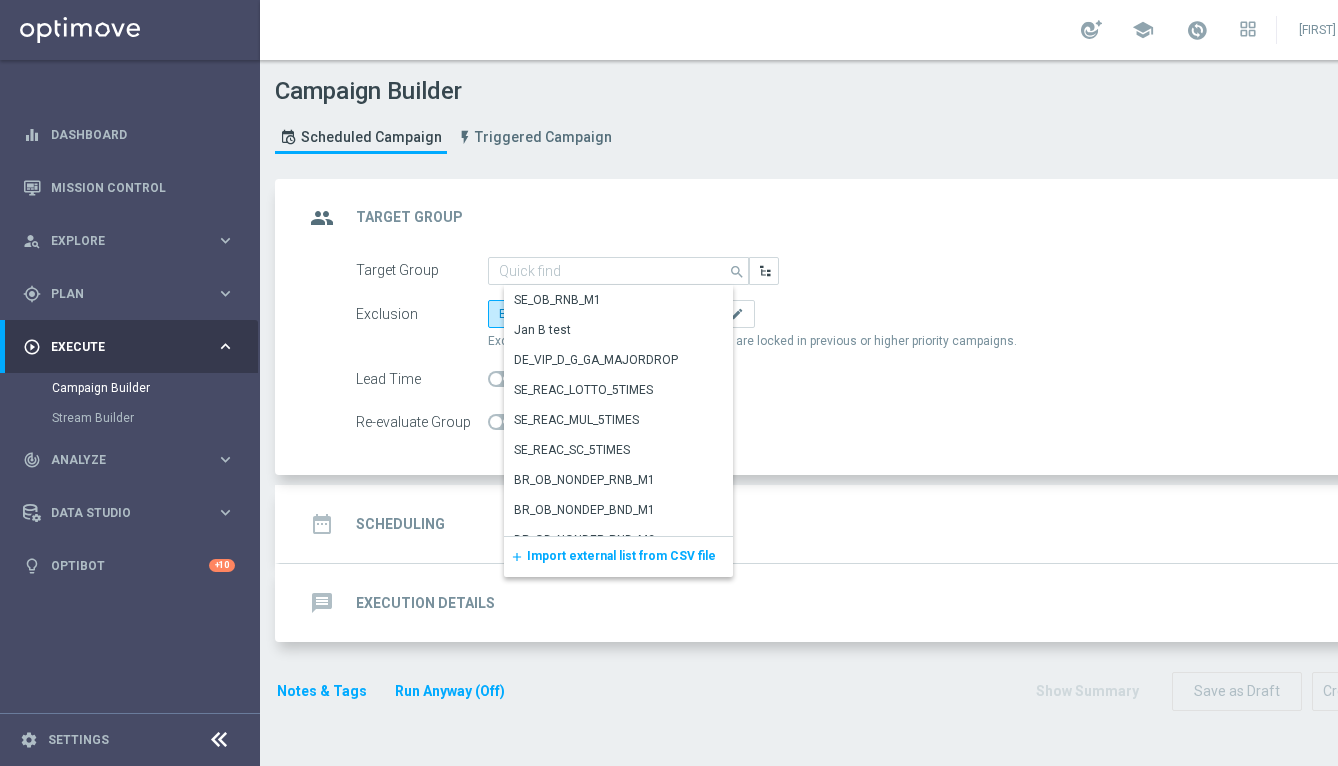 click on "group
Target Group
keyboard_arrow_up" 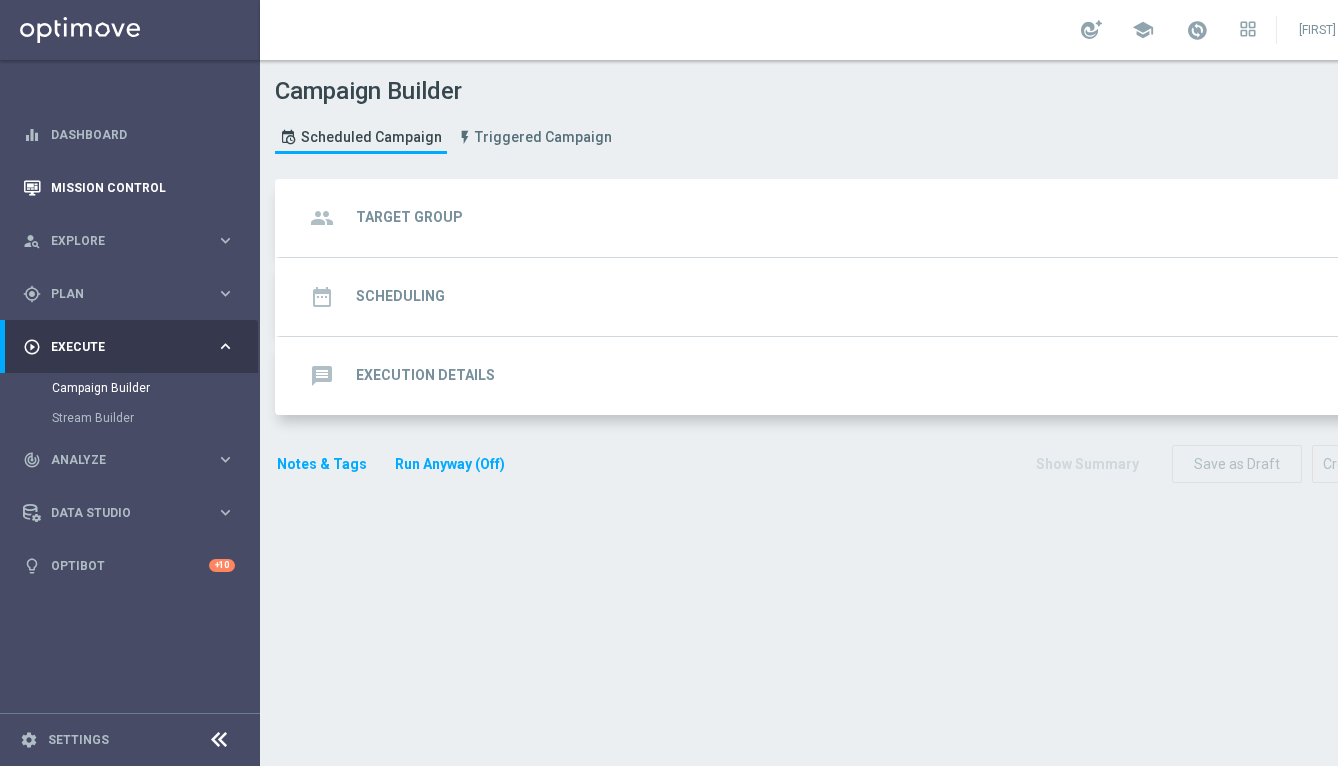 click on "Mission Control" at bounding box center (129, 187) 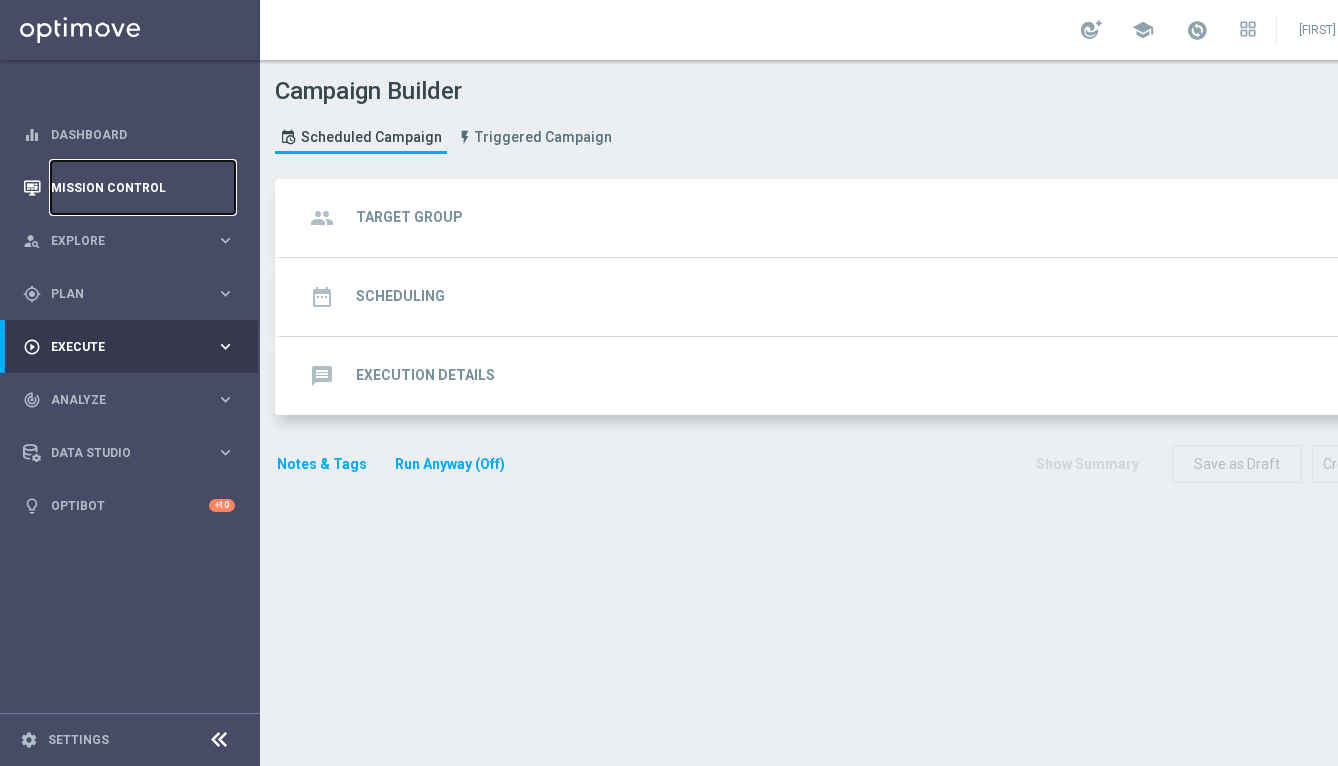 click on "Mission Control" at bounding box center (143, 187) 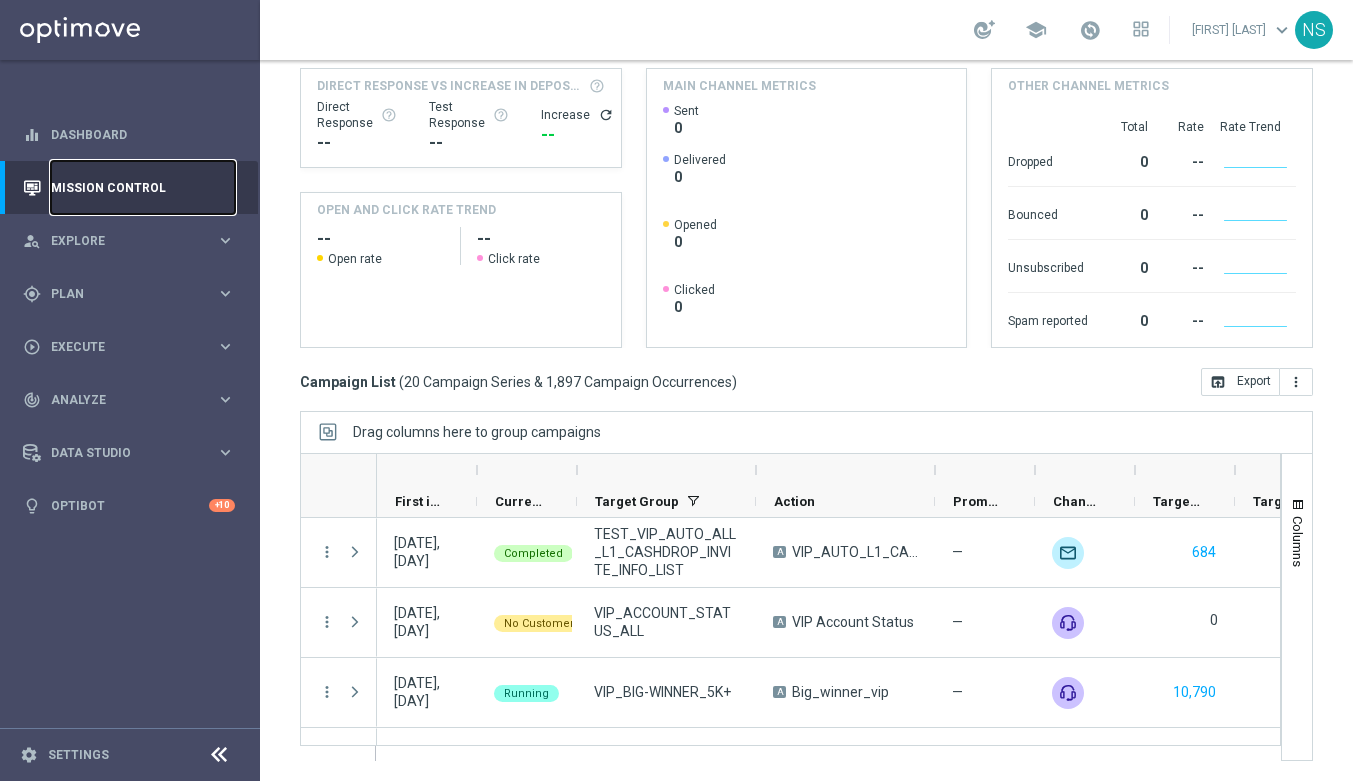scroll, scrollTop: 0, scrollLeft: 0, axis: both 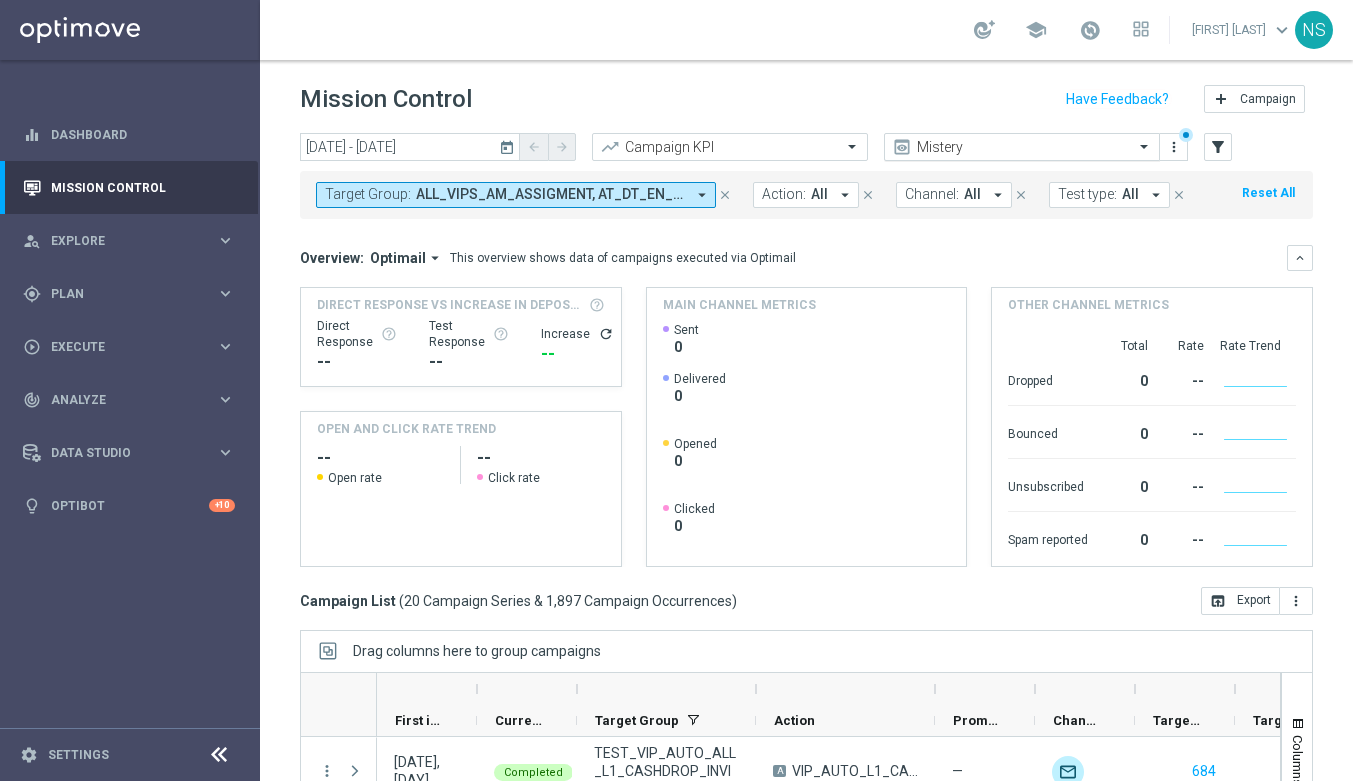 click on "Mistery" 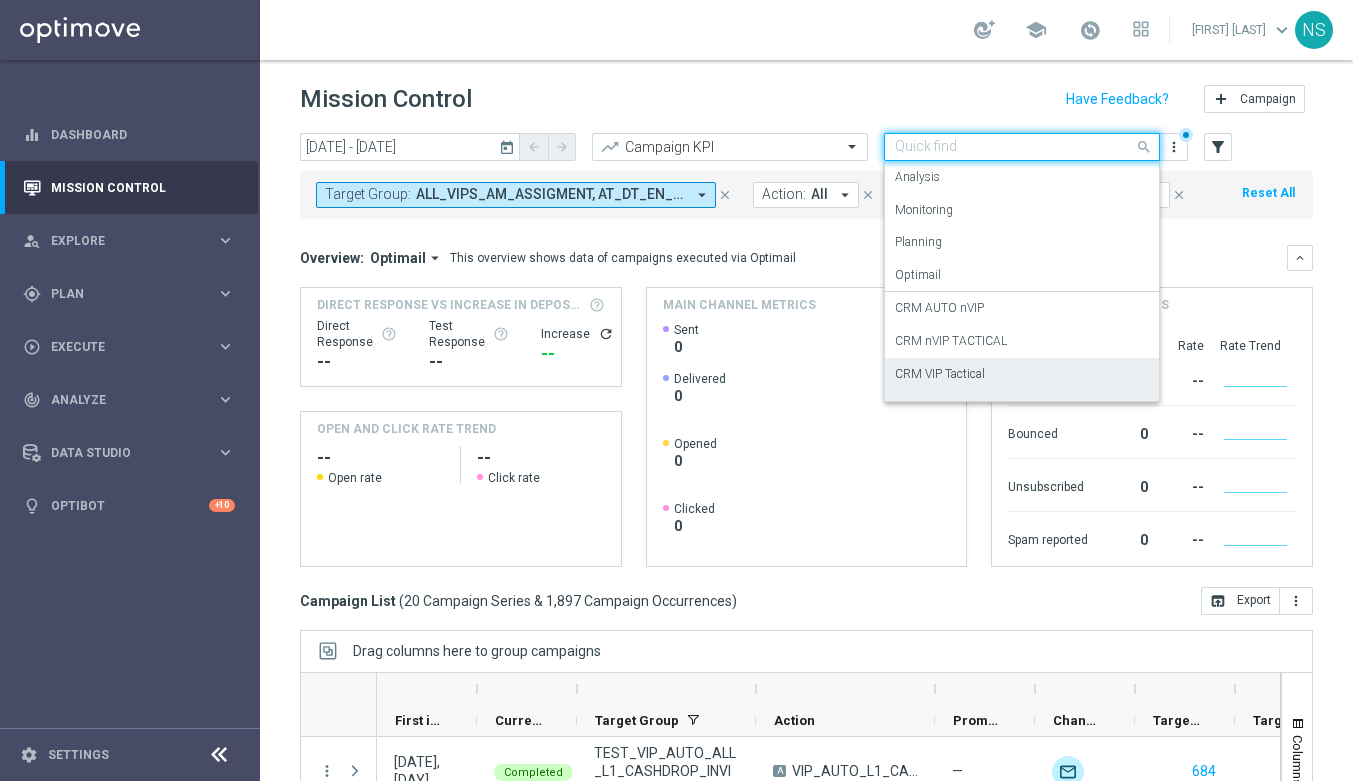 click on "CRM VIP Tactical" at bounding box center (940, 374) 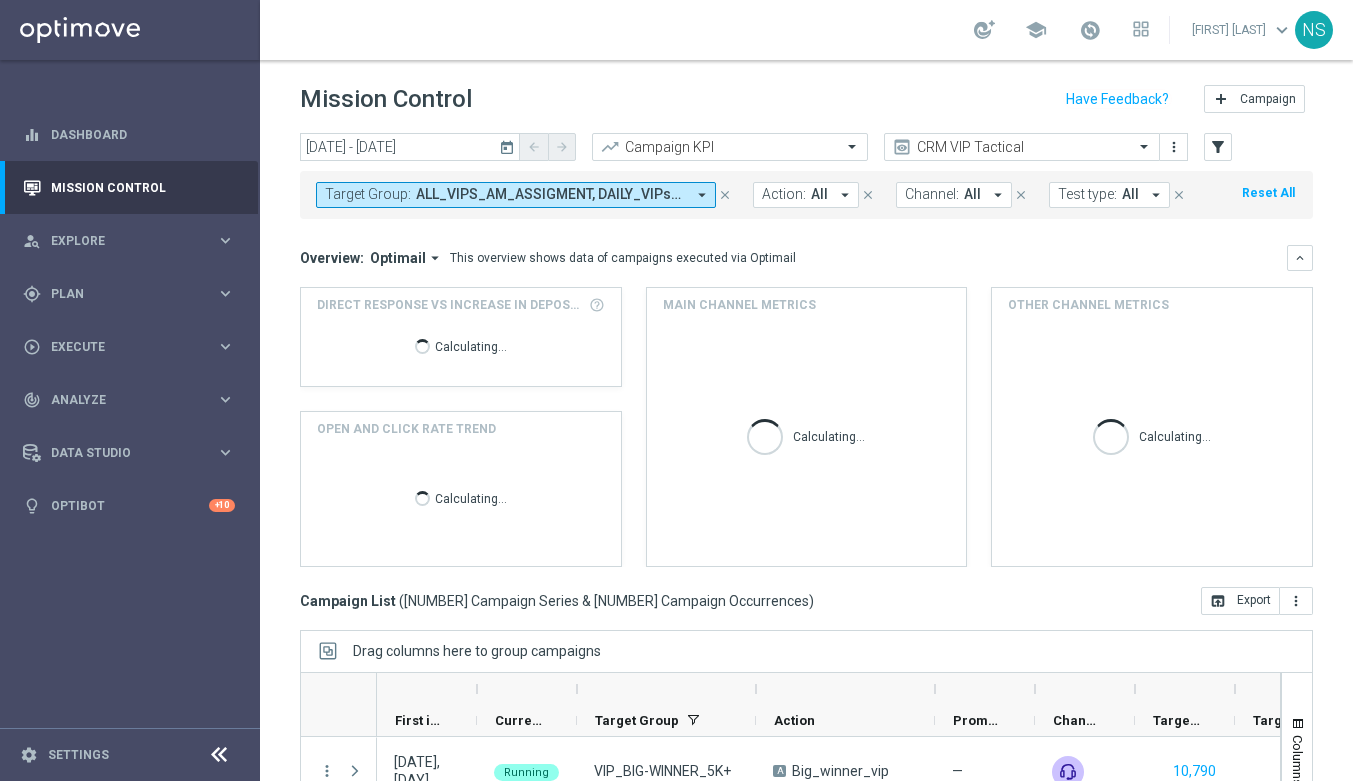 click on "Action:
All
arrow_drop_down" at bounding box center (806, 195) 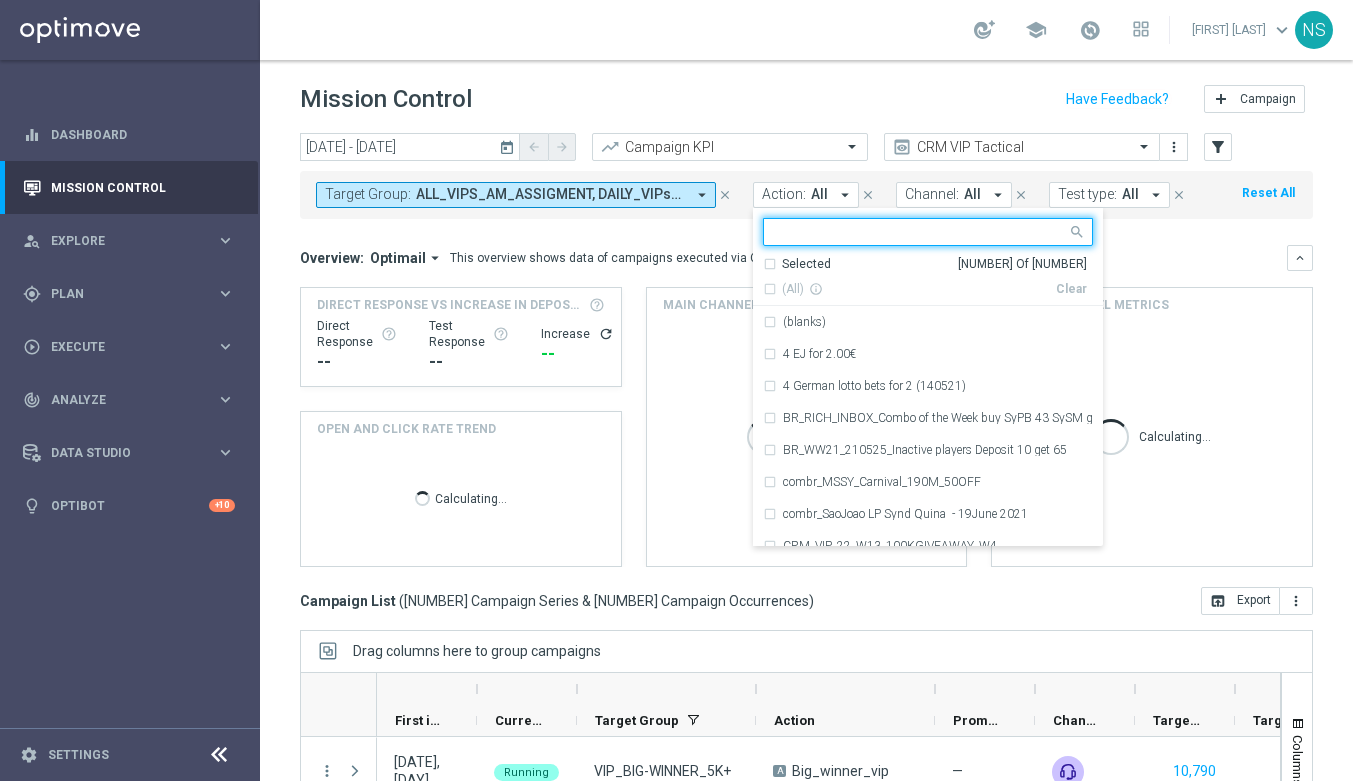 click at bounding box center (920, 232) 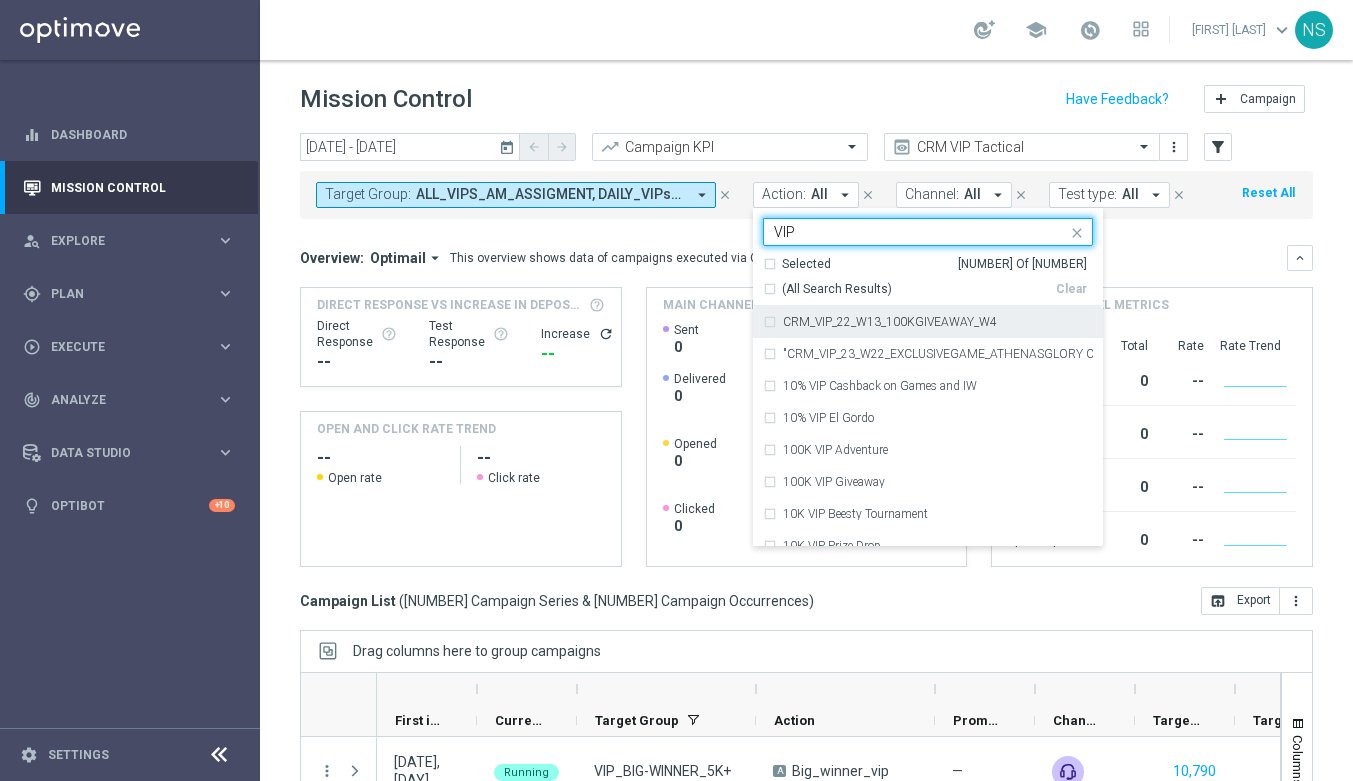 type on "VIP" 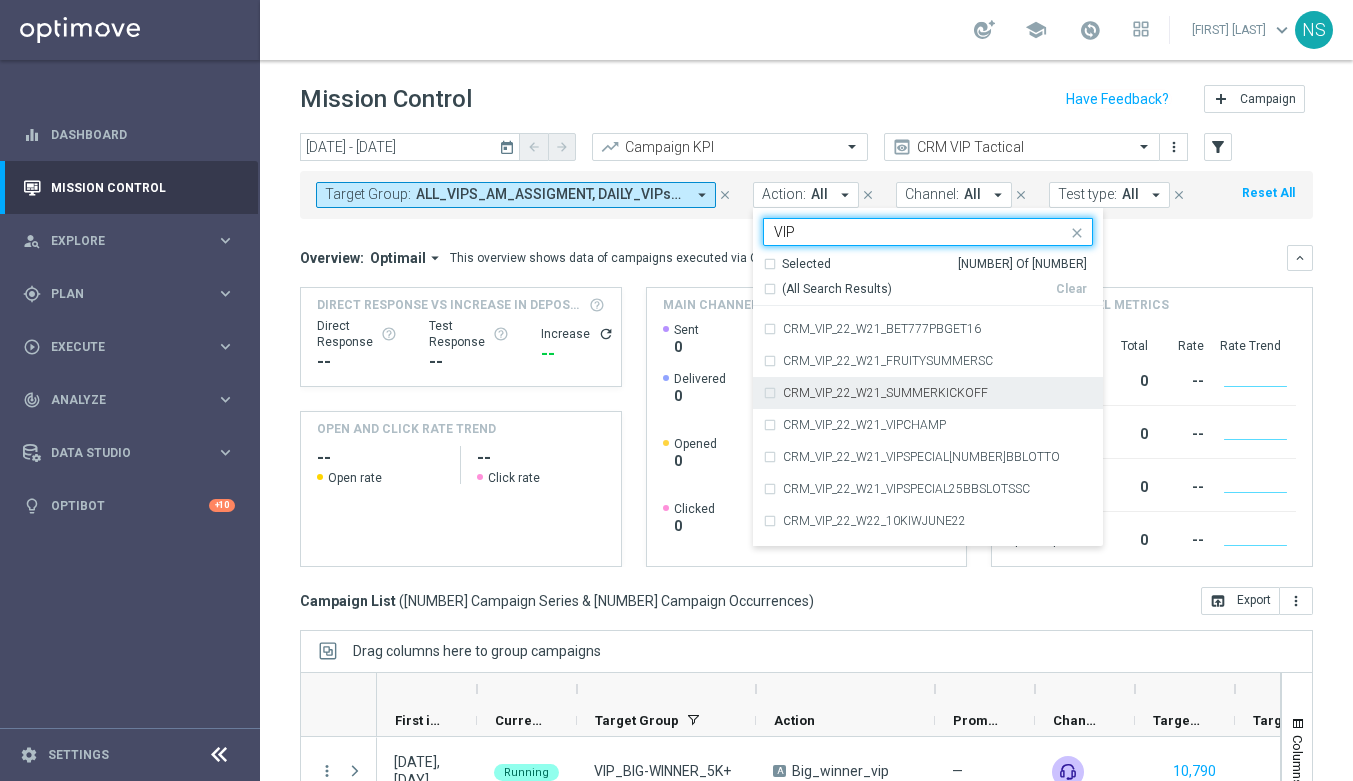 scroll, scrollTop: 16123, scrollLeft: 0, axis: vertical 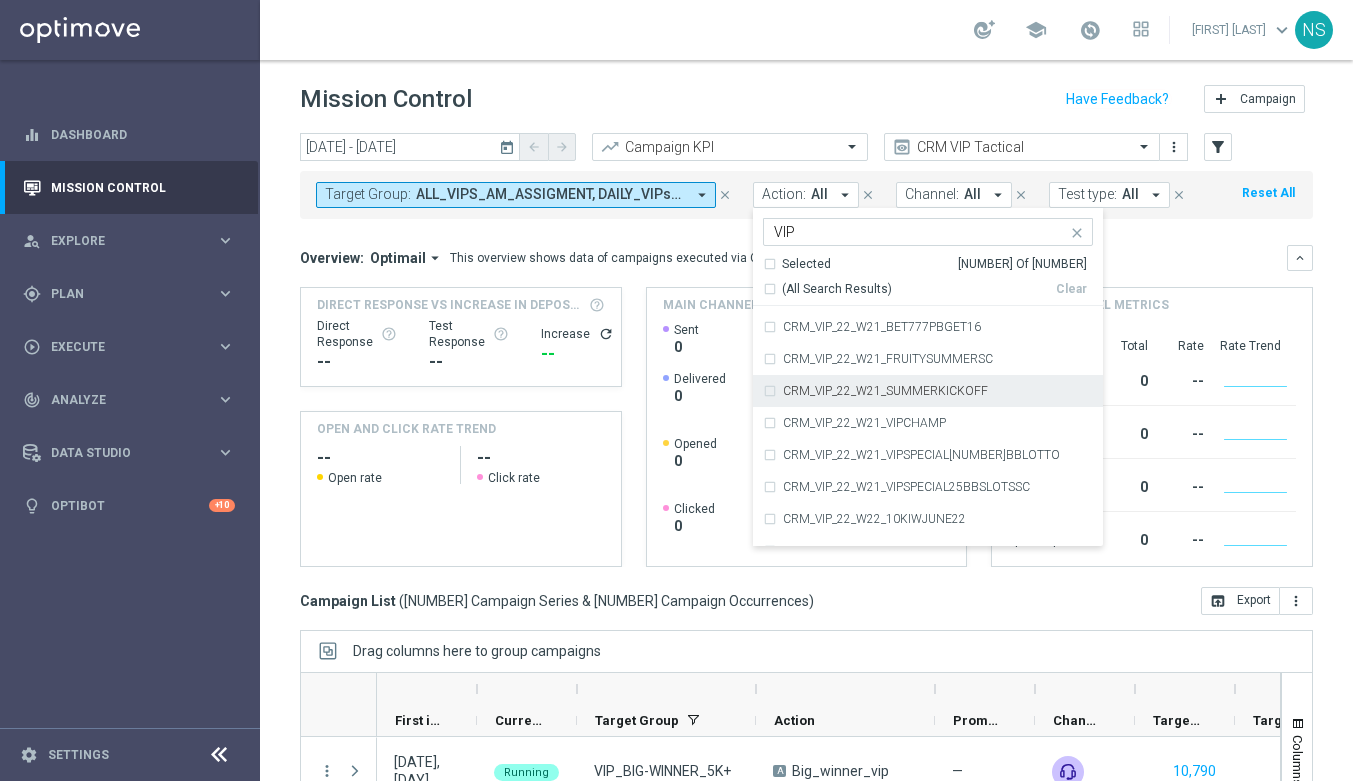 click on "Target Group:
ALL_VIPS_AM_ASSIGMENT, DAILY_VIPs_ALL_GAMES, Sportsbet_DE_AT, VIP_AUTO_ALL_L2_CASHDROP_INVITE_INFO_LIST, VIP_BIG-WINNER_5K+
arrow_drop_down
close
Action:
All
arrow_drop_down
VIP  Selected   [NUMBER] Of [NUMBER]  (All Search Results)   Clear  CRM_VIP_22_W20_INTOTHESUMMER CRM_VIP_22_W20_VIPSPECIALDEP250GET100 CRM_VIP_22_W20_VIPSPECIALDEP50GET50FS CRM_VIP_22_W21_25BBVALLEY CRM_VIP_22_W21_BET6EMGETFSOZWINS CRM_VIP_22_W21_BET777PBGET16 CRM_VIP_22_W21_FRUITYSUMMERSC CRM_VIP_22_W21_SUMMERKICKOFF CRM_VIP_22_W21_VIPCHAMP CRM_VIP_22_W21_VIPSPECIAL25BBLOTTO CRM_VIP_22_W21_VIPSPECIAL25BBSLOTSSC CRM_VIP_22_W22_10KIWJUNE22 CRM_VIP_22_W22_18SONNTAGGET4 CRM_VIP_22_W22_25BBLOTTOLANDMGW CRM_VIP_22_W22_BET50GET50FSSWEET CRM_VIP_22_W22_EM30FSSPIRITS CRM_VIP_22_W22_VIPAUTOSC" 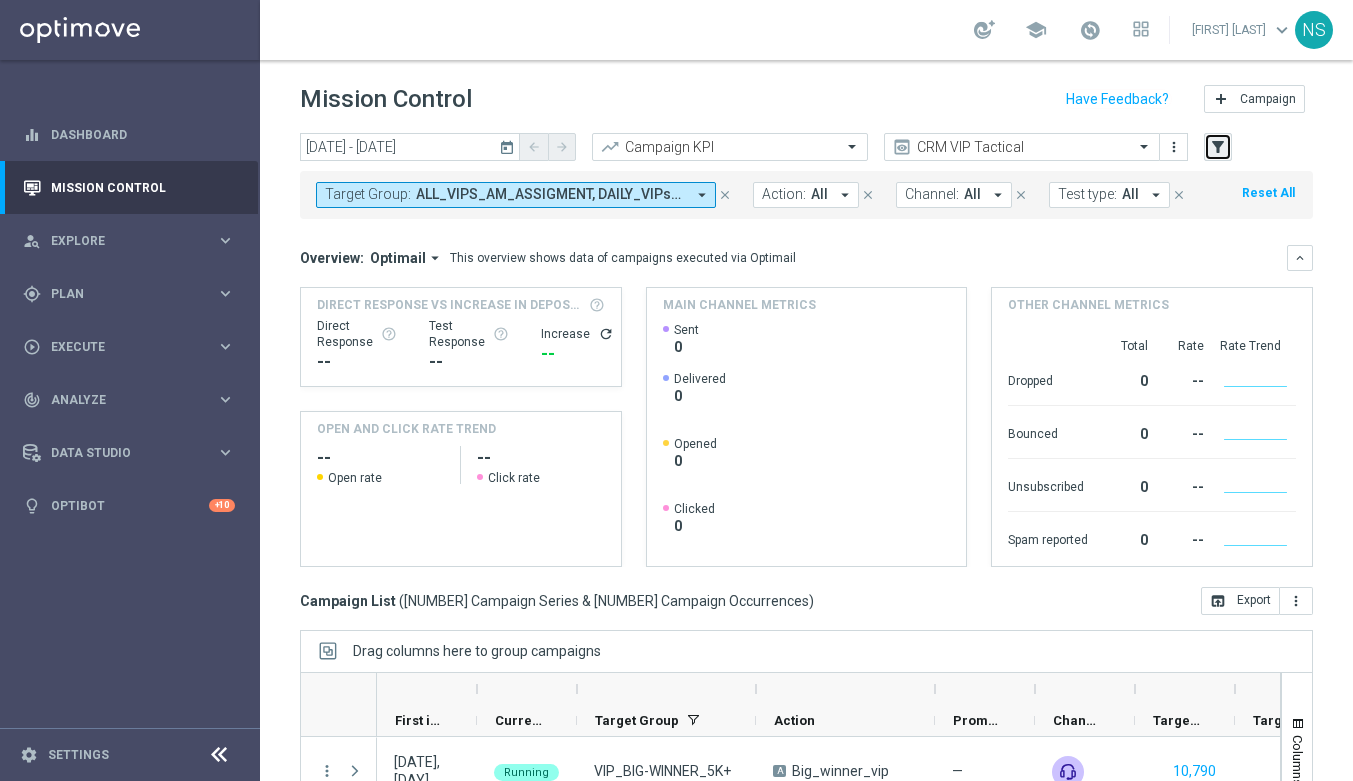 click on "filter_alt" at bounding box center (1218, 147) 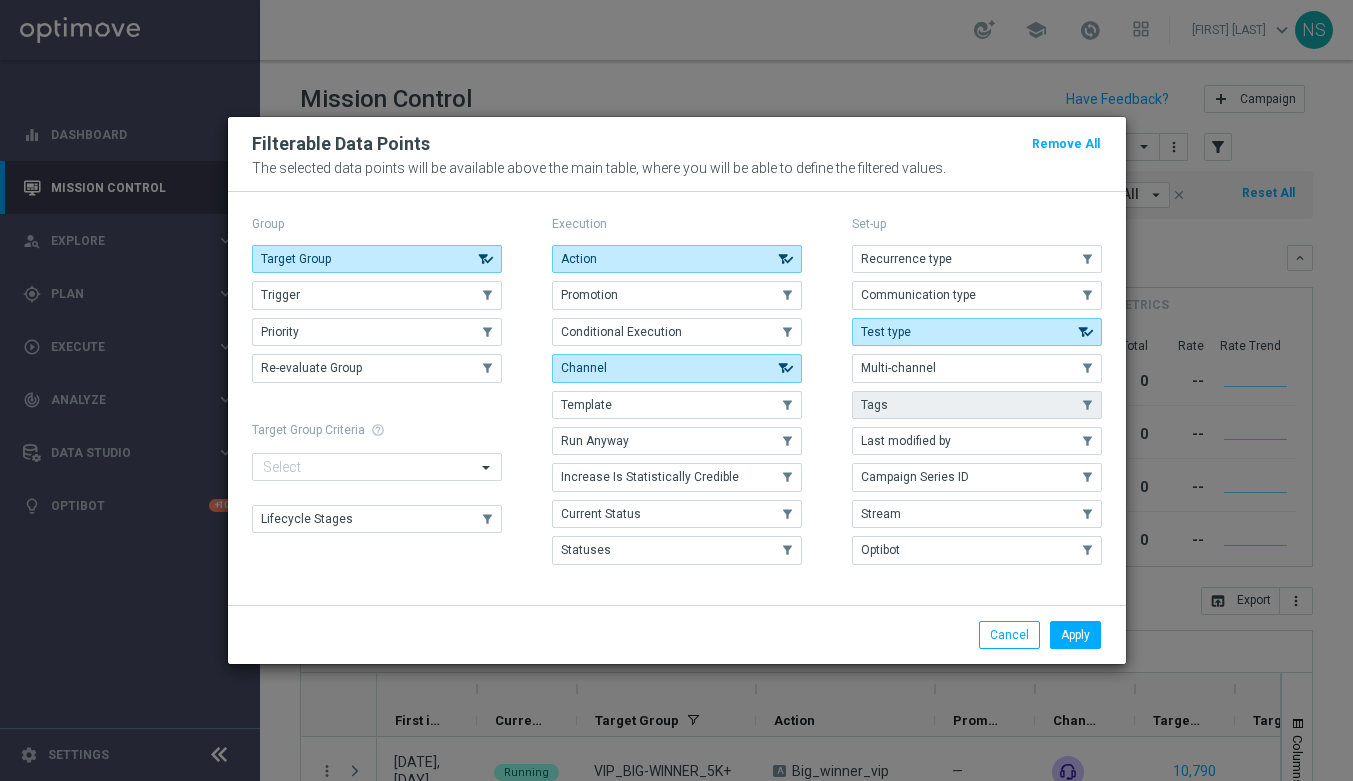 click on "Tags" at bounding box center [977, 405] 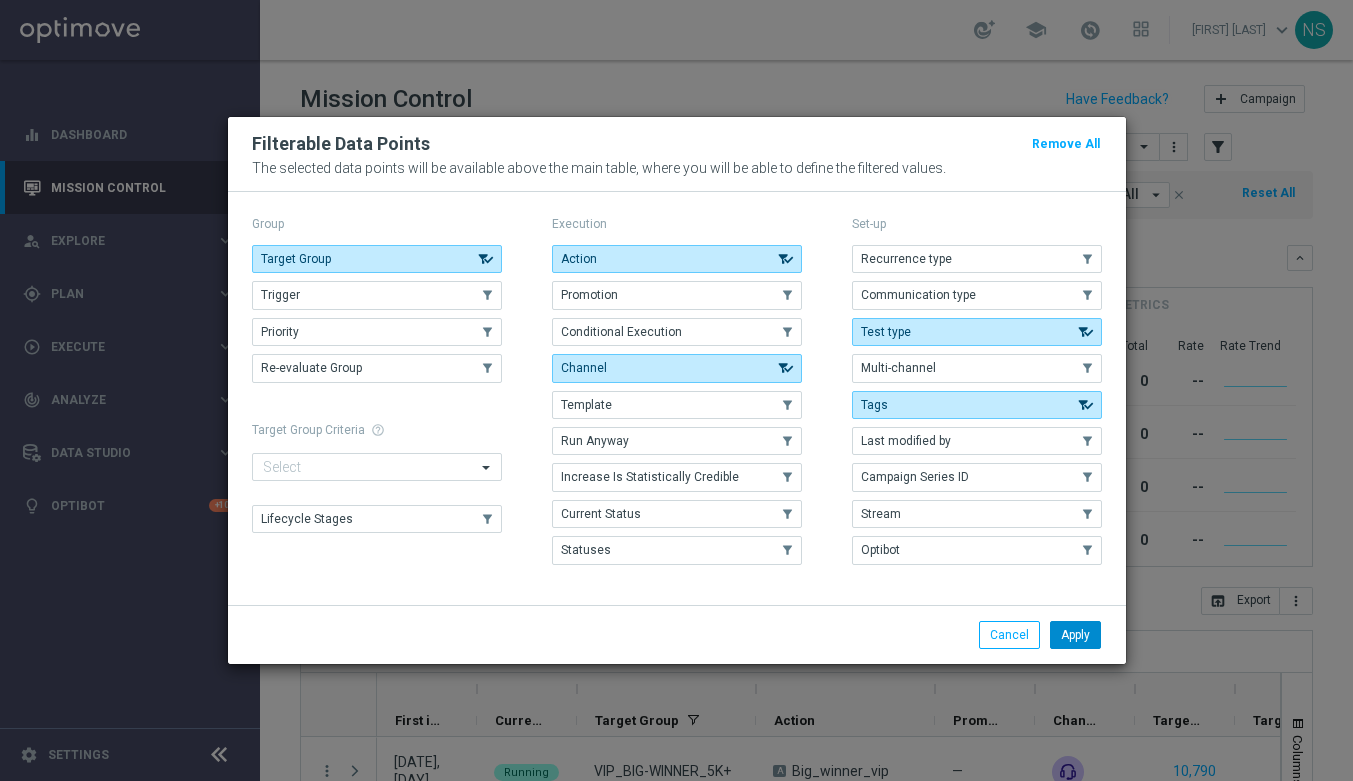 click on "Apply" at bounding box center (1075, 635) 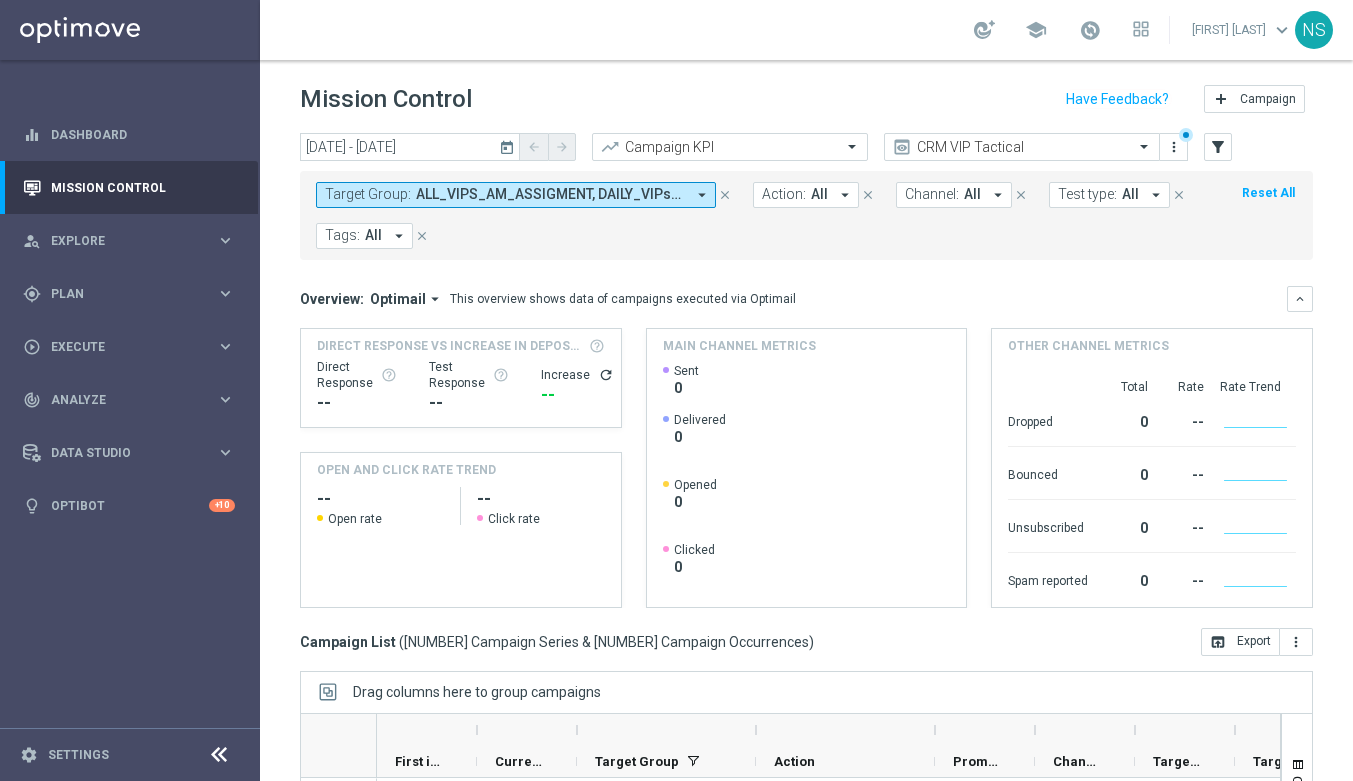 click on "All" at bounding box center (373, 235) 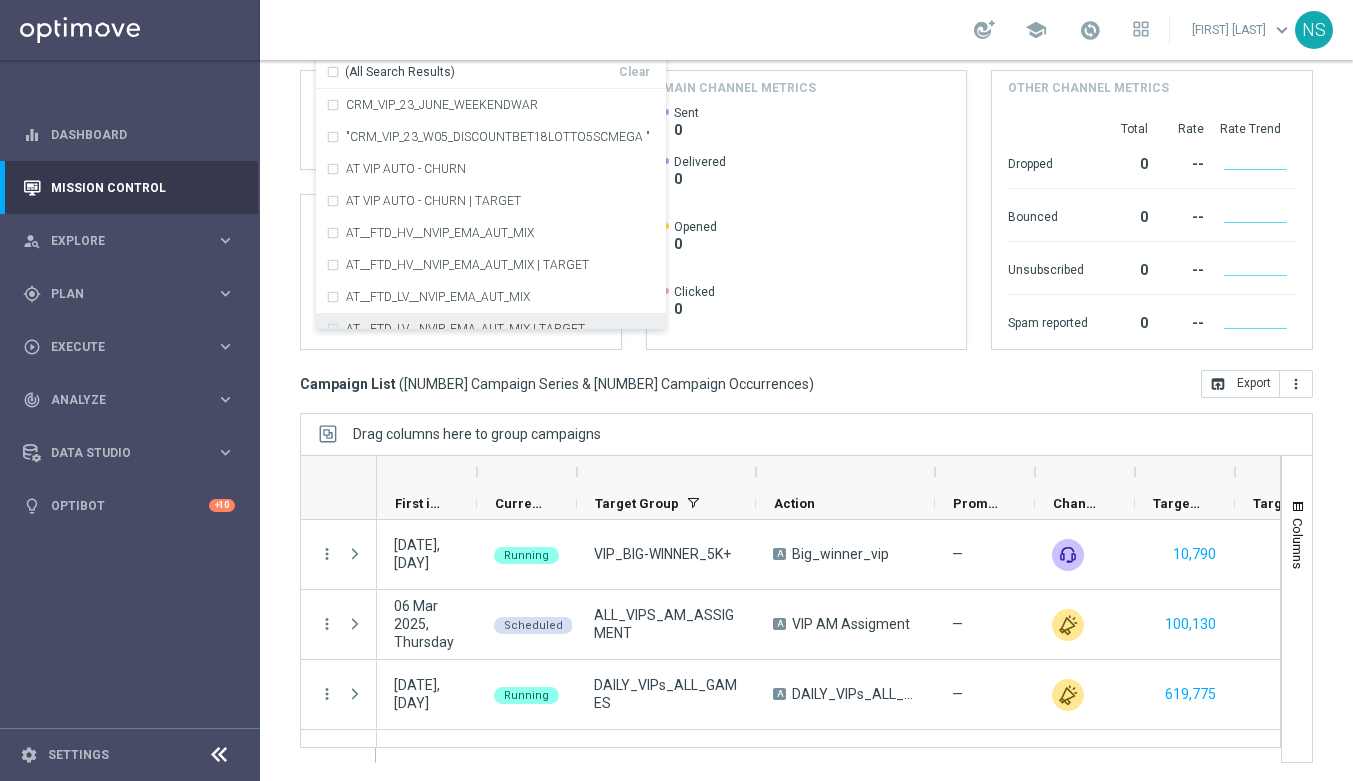 scroll, scrollTop: 260, scrollLeft: 0, axis: vertical 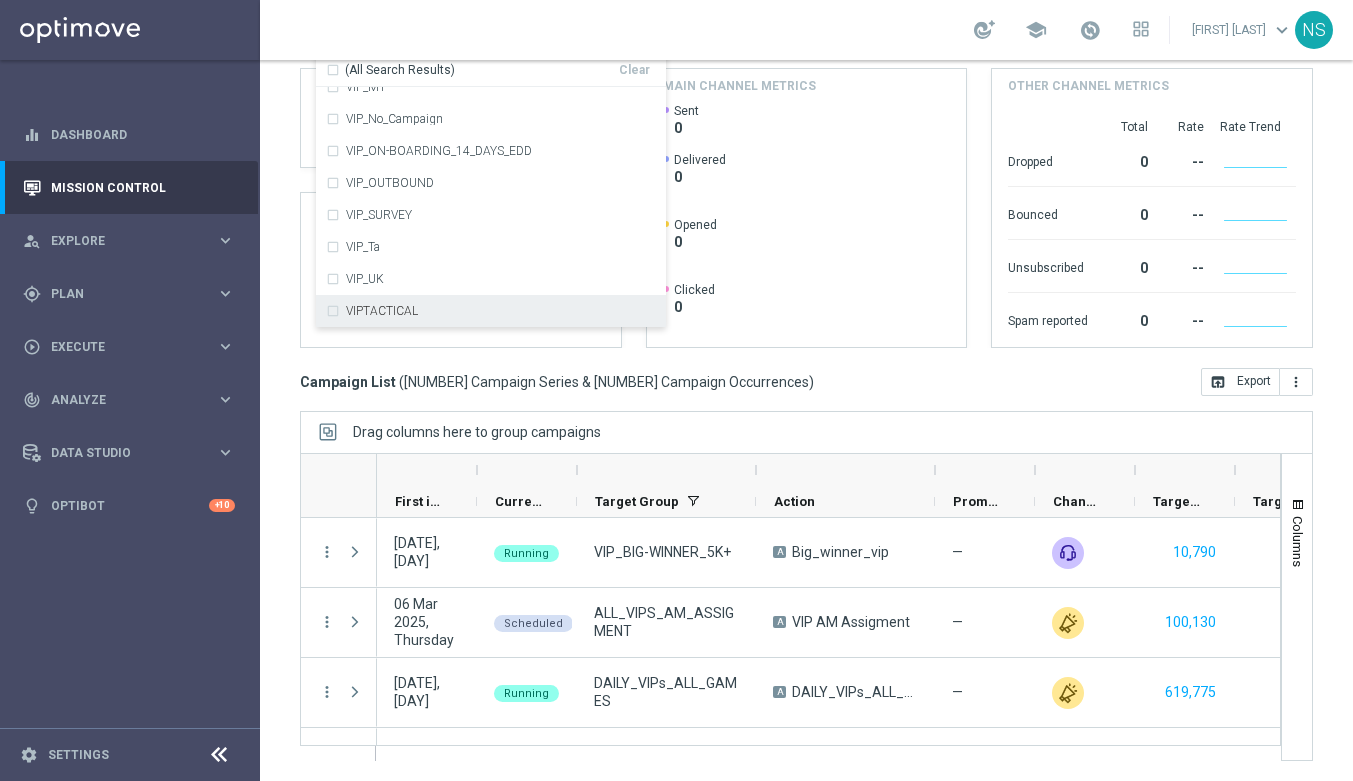 click on "VIPTACTICAL" at bounding box center (491, 311) 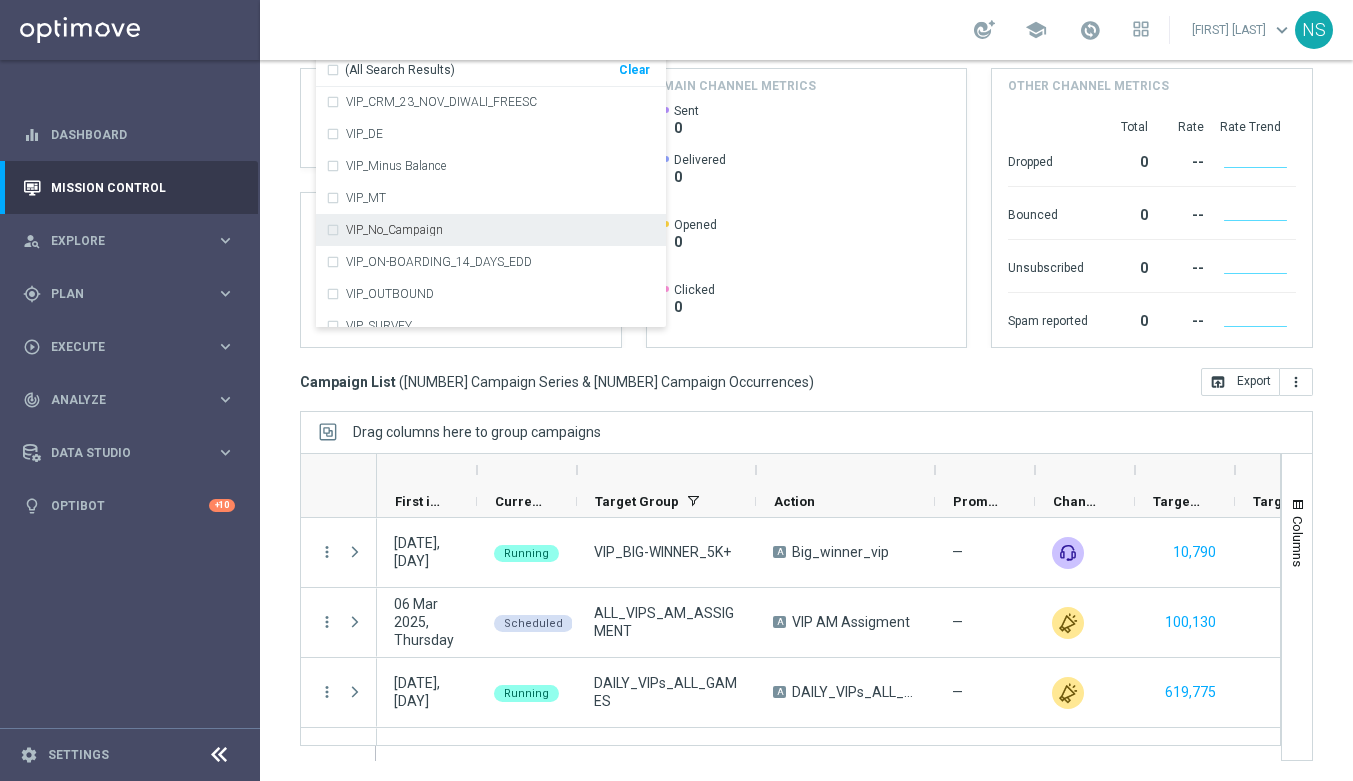 scroll, scrollTop: 17568, scrollLeft: 0, axis: vertical 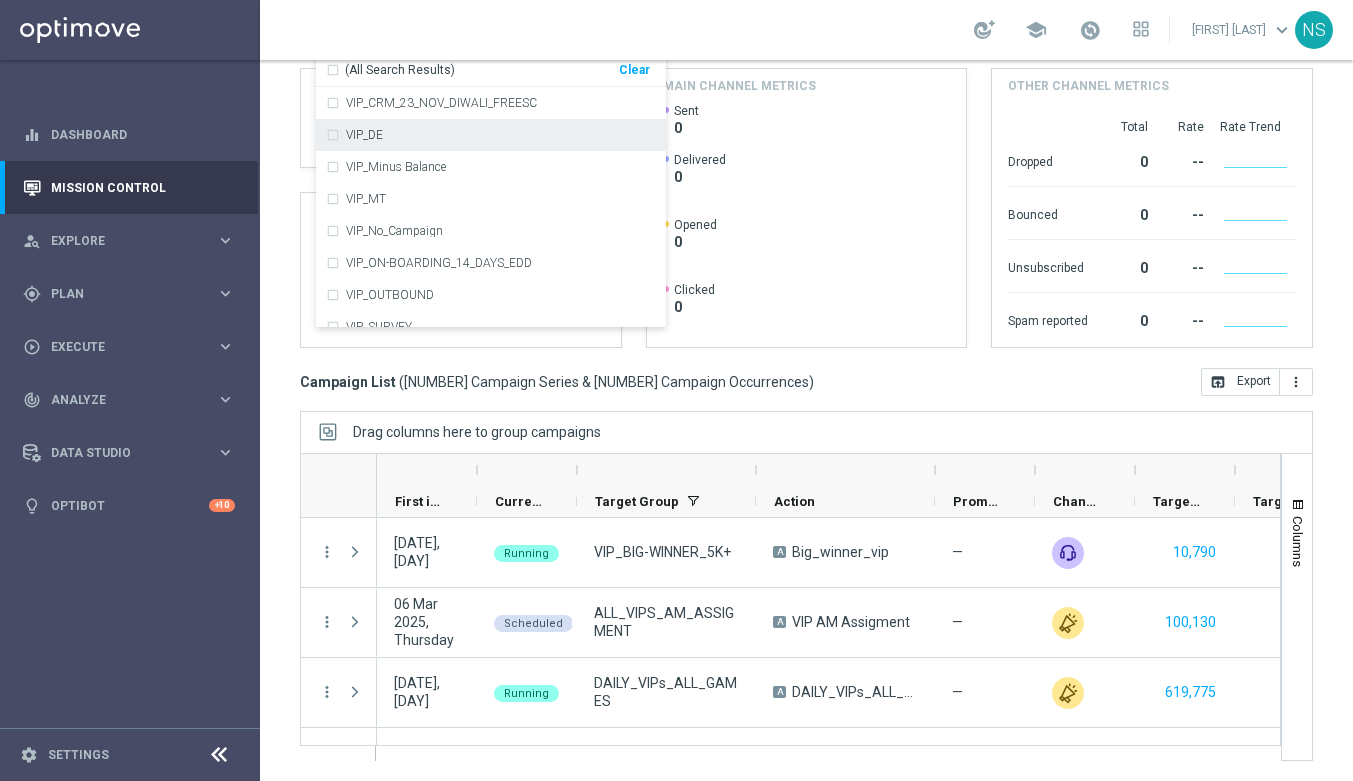 click on "VIP_DE" at bounding box center (364, 135) 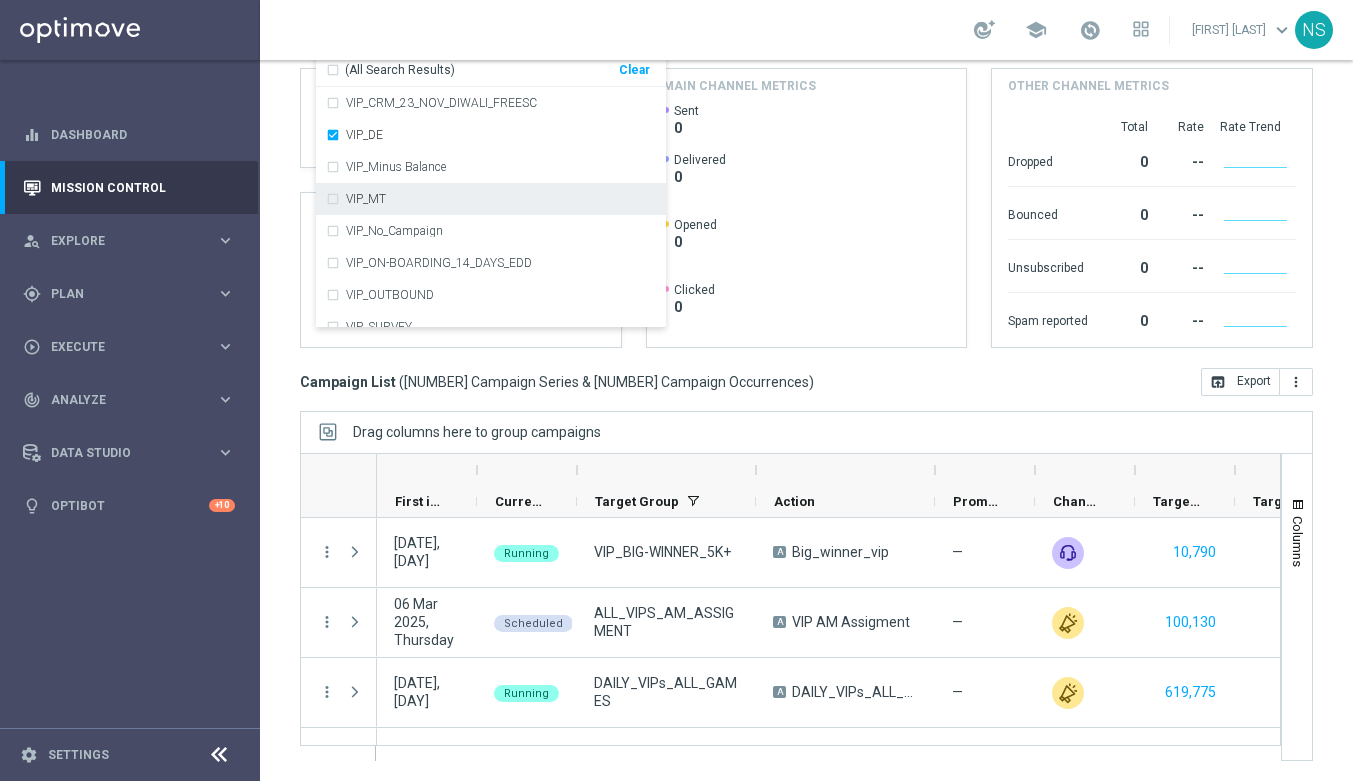 click on "VIP_MT" at bounding box center [501, 199] 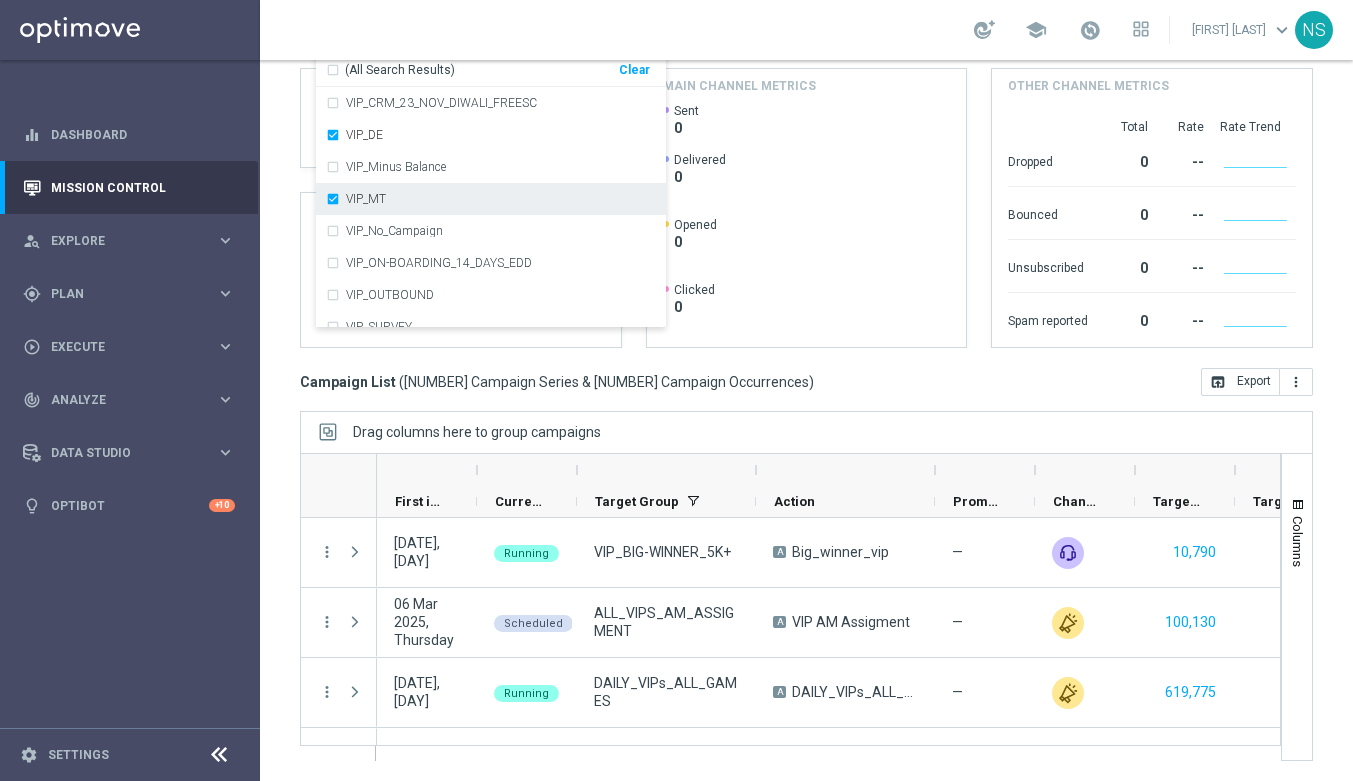 click on "VIP_MT" at bounding box center [501, 199] 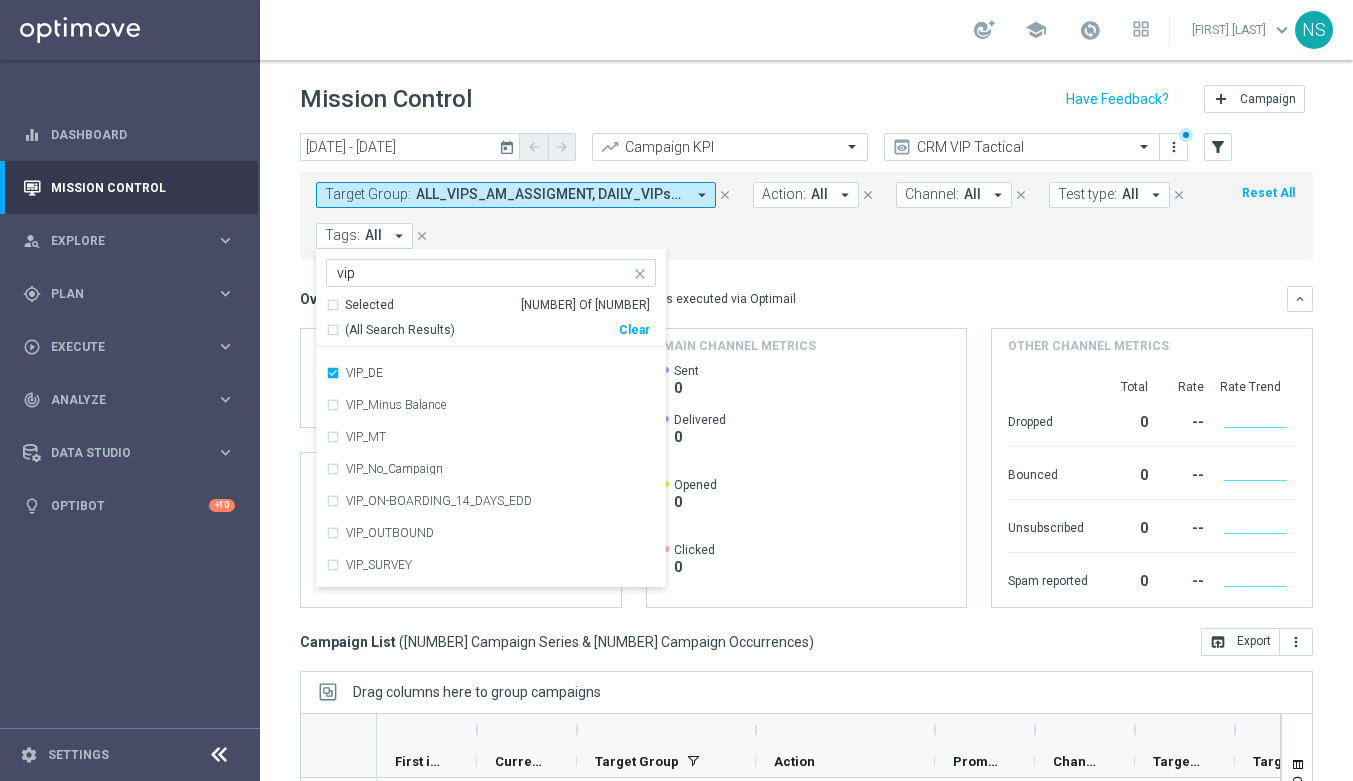 scroll, scrollTop: 17609, scrollLeft: 0, axis: vertical 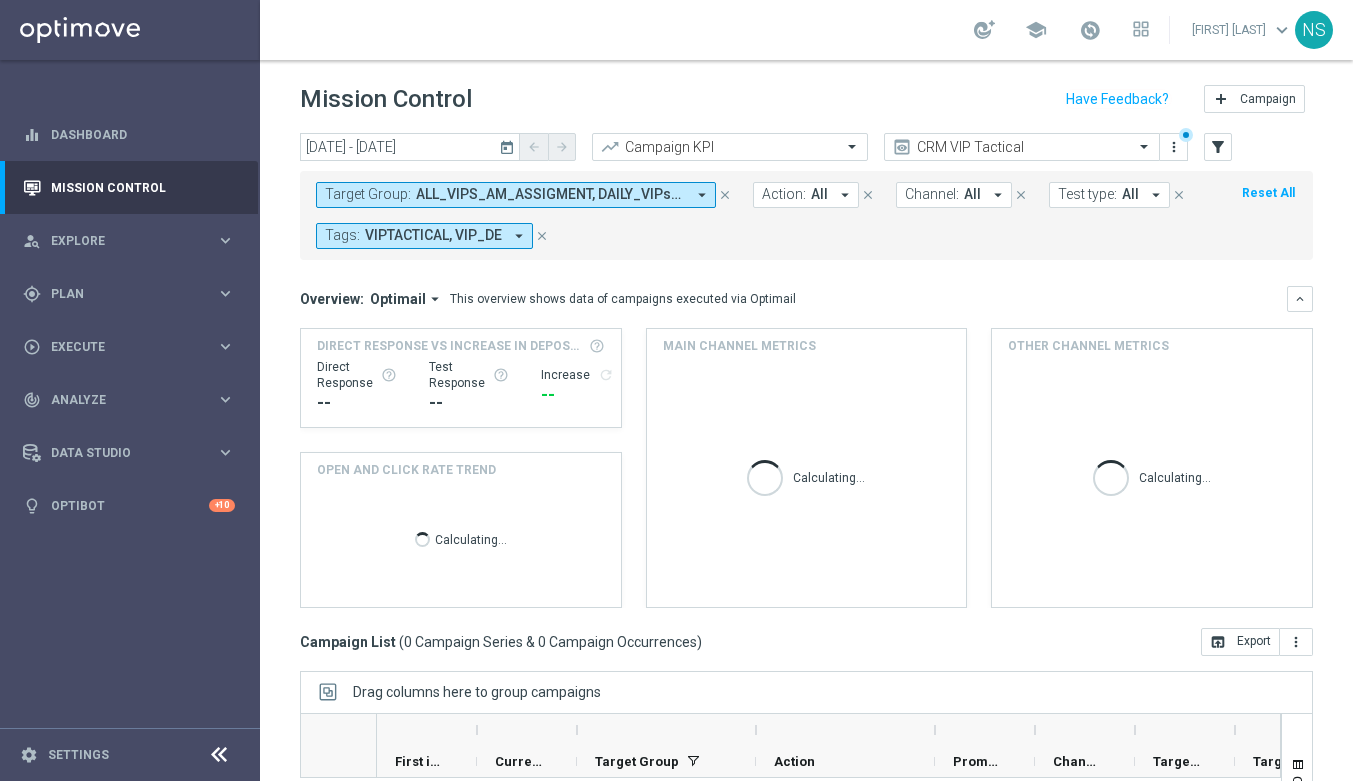 click on "VIPTACTICAL, VIP_DE" at bounding box center (433, 235) 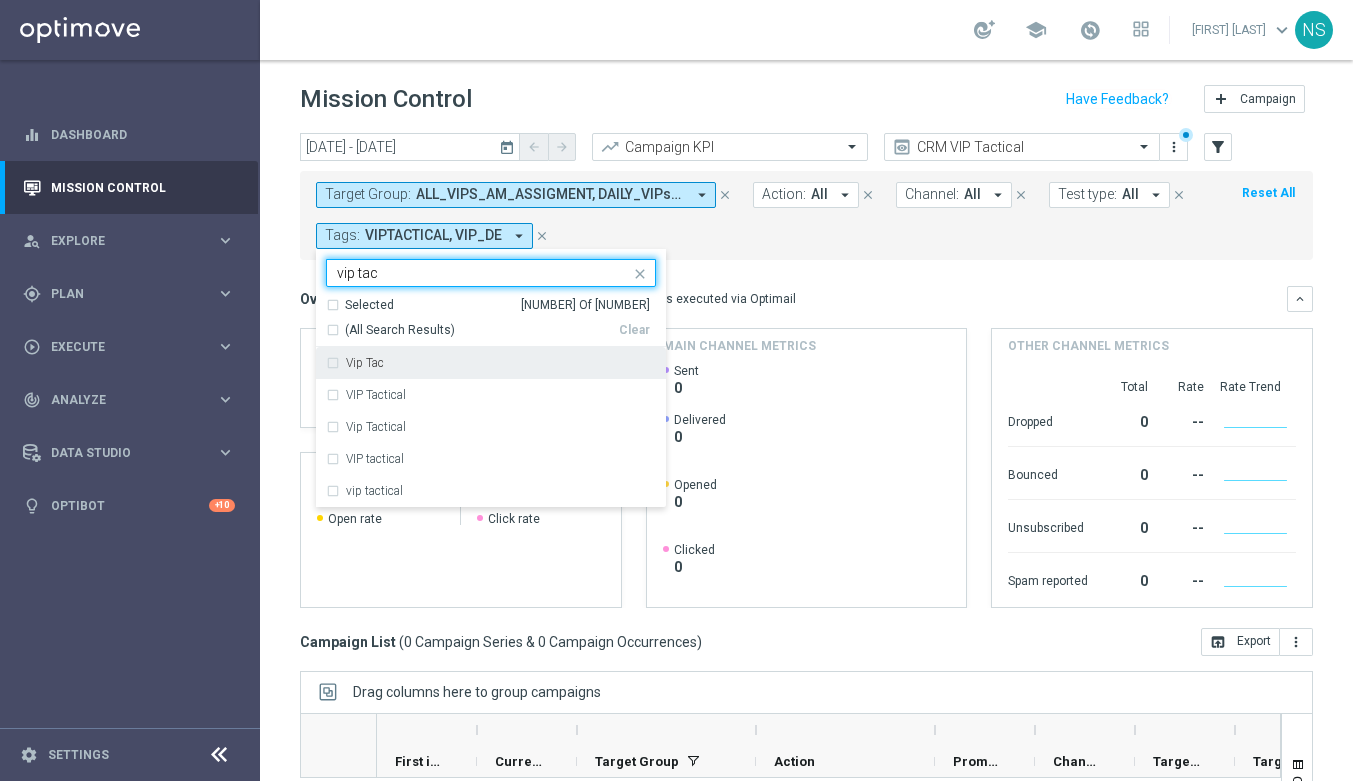 click on "(All Search Results)" at bounding box center [472, 330] 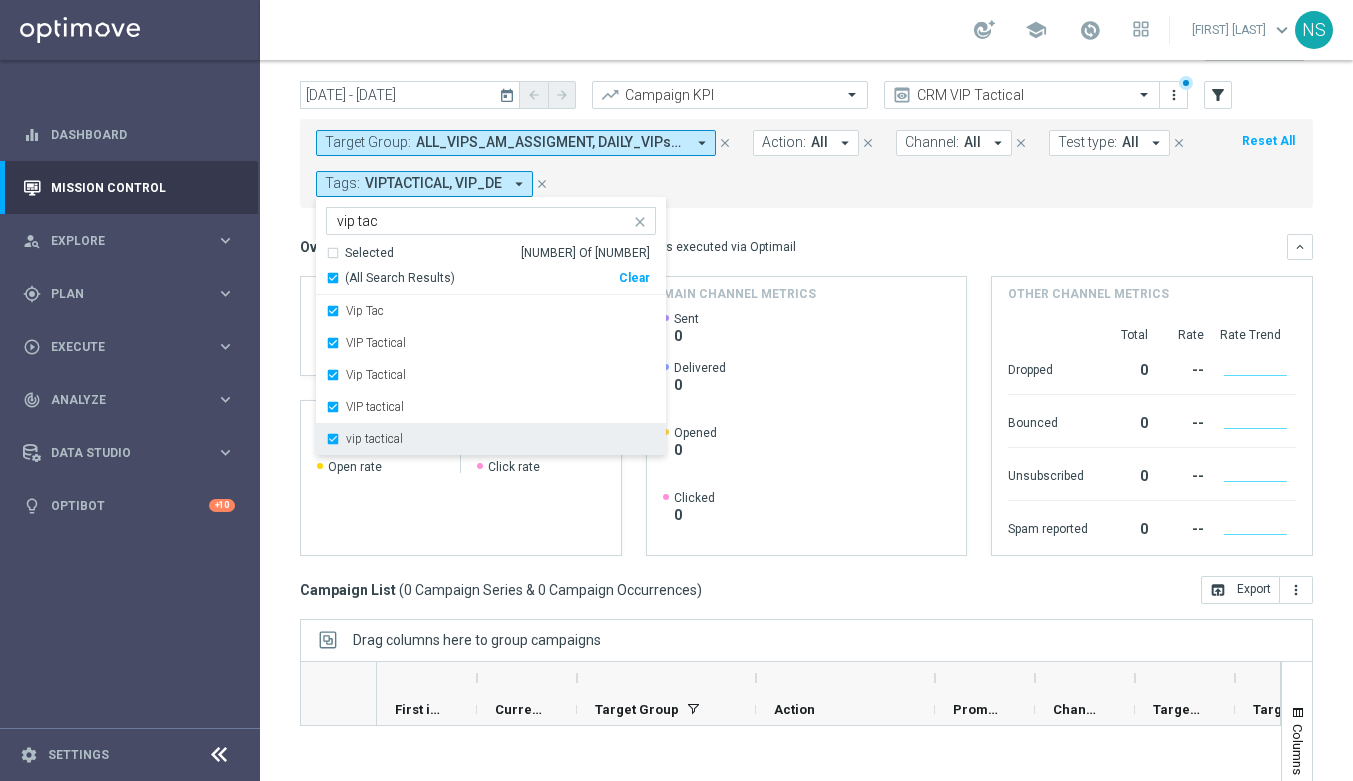 scroll, scrollTop: 260, scrollLeft: 0, axis: vertical 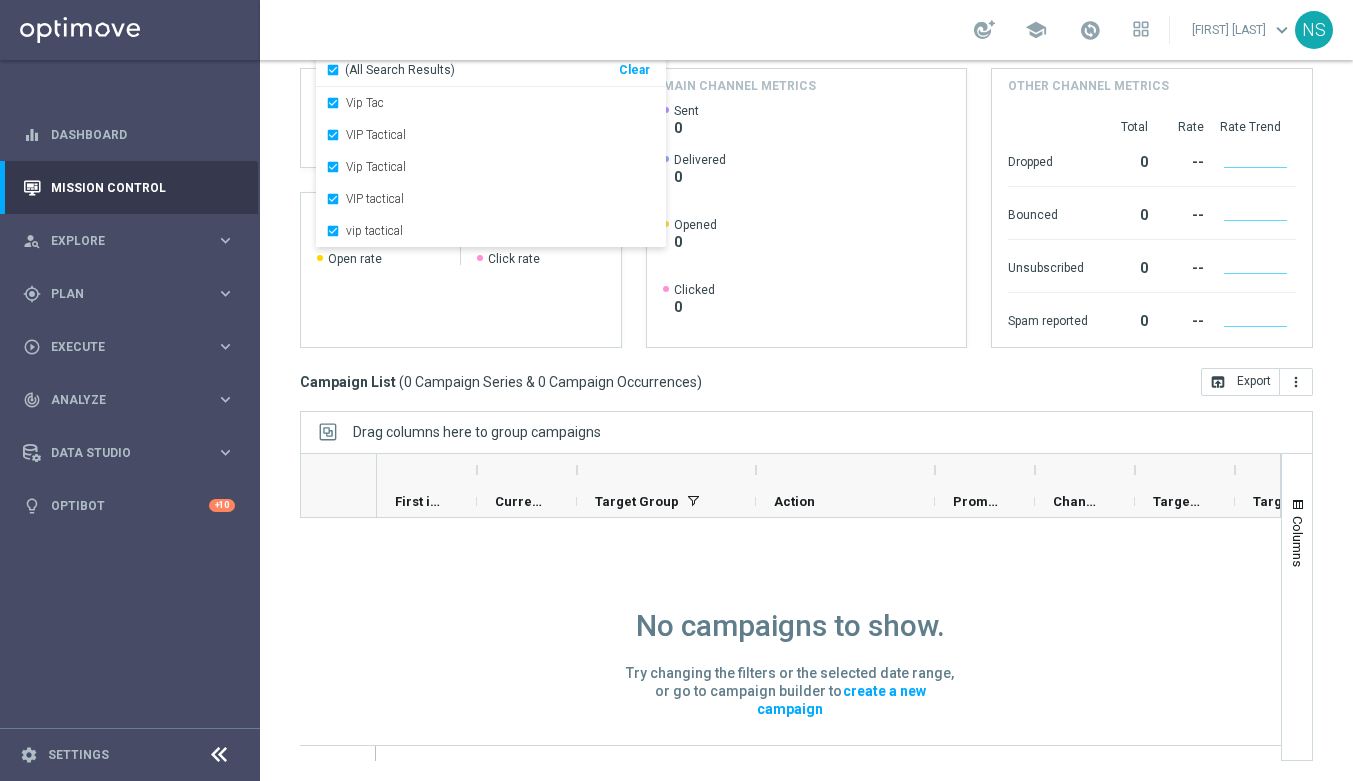 click on "Campaign List
(
0 Campaign Series & 0 Campaign Occurrences
)
open_in_browser
Export
more_vert" 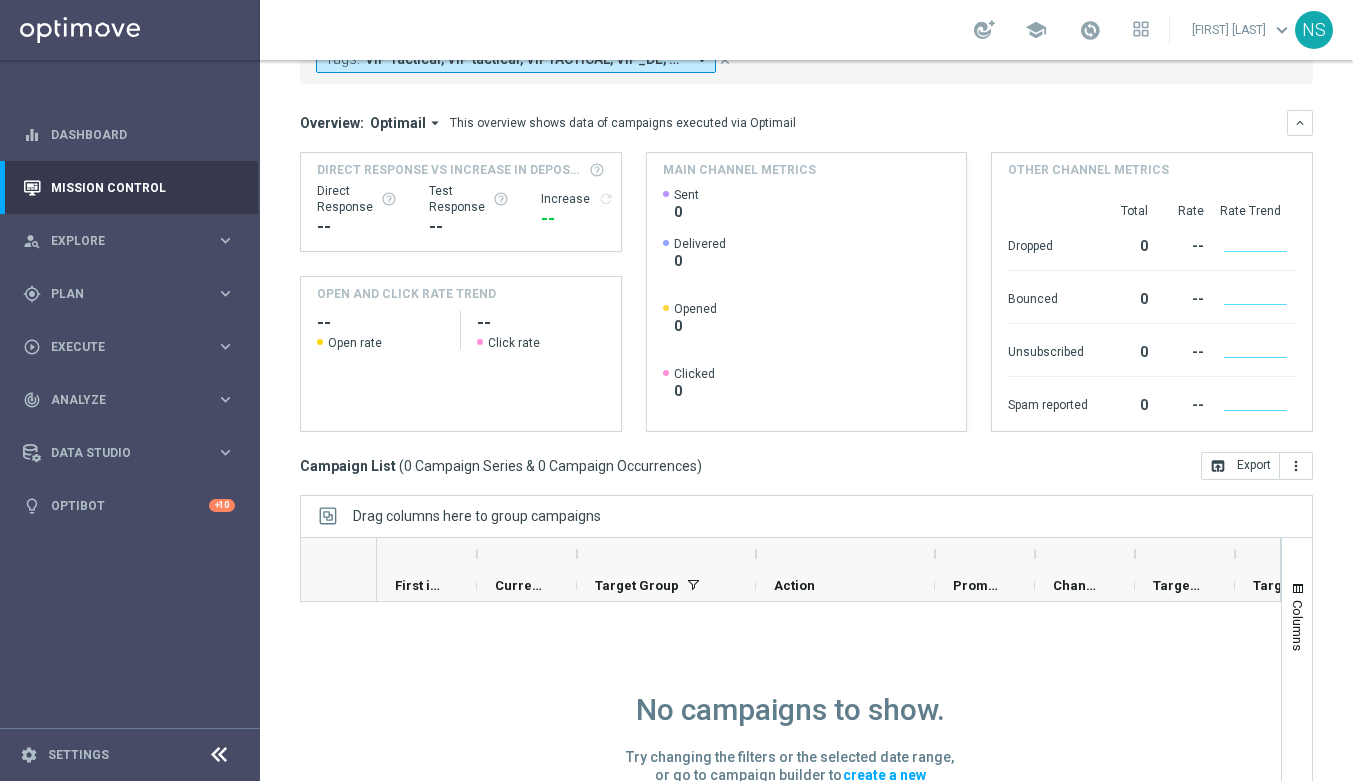 scroll, scrollTop: 0, scrollLeft: 0, axis: both 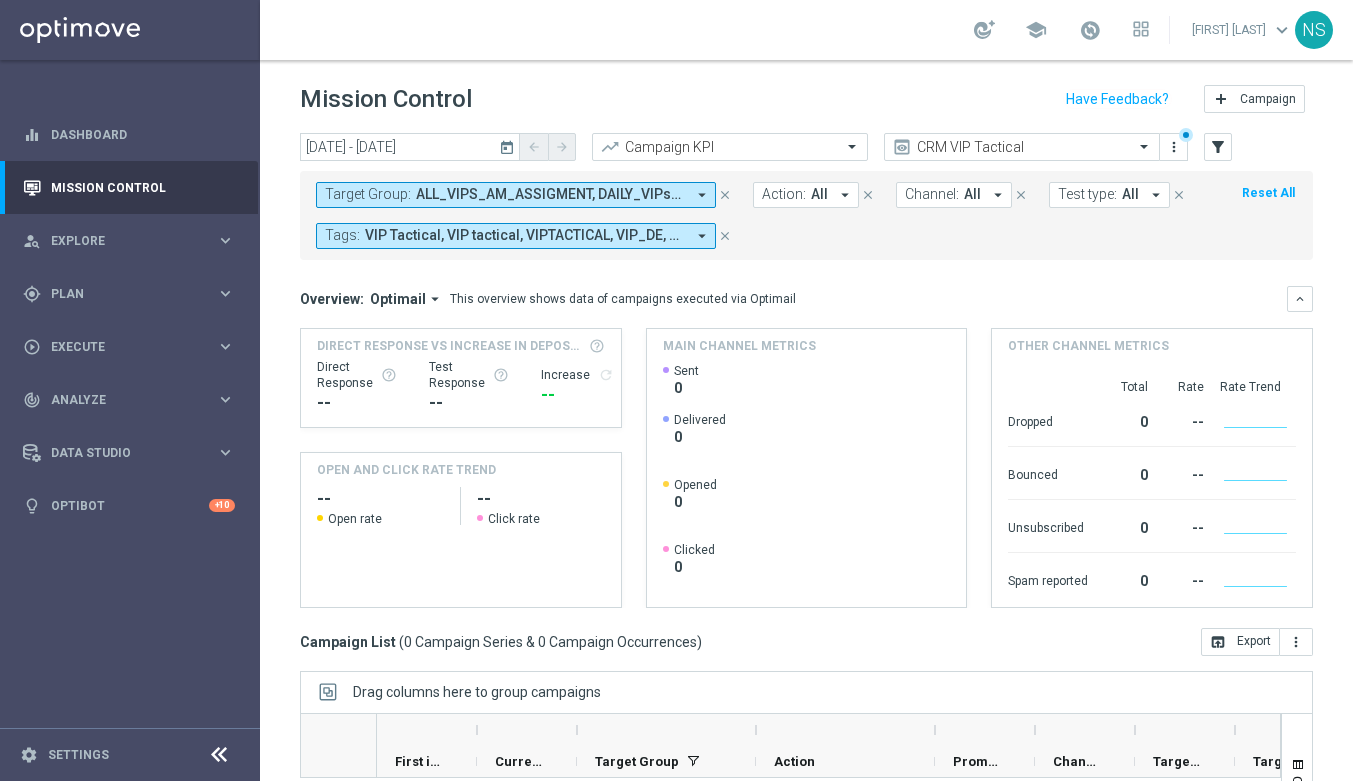 click on "VIP Tactical, VIP tactical, VIPTACTICAL, VIP_DE, Vip Tac, Vip Tactical, vip tactical" at bounding box center [525, 235] 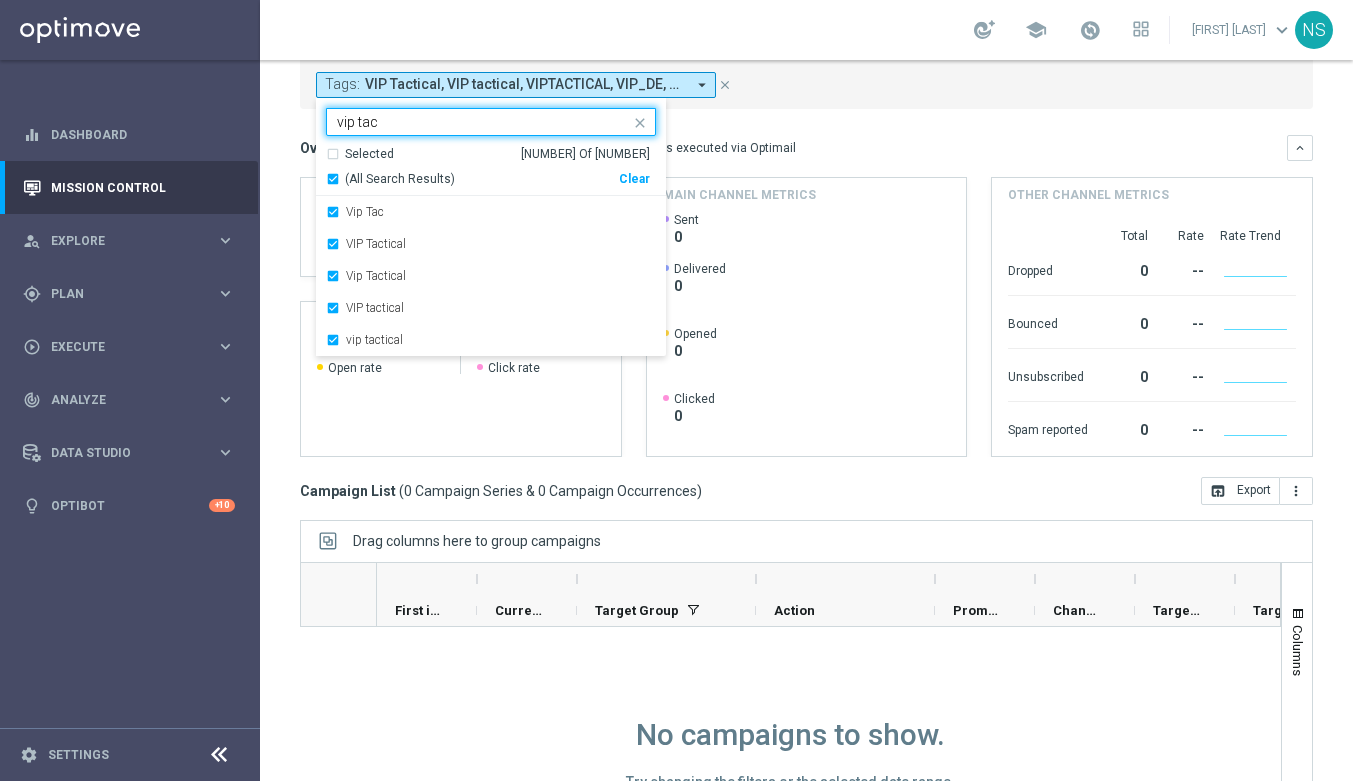 scroll, scrollTop: 0, scrollLeft: 0, axis: both 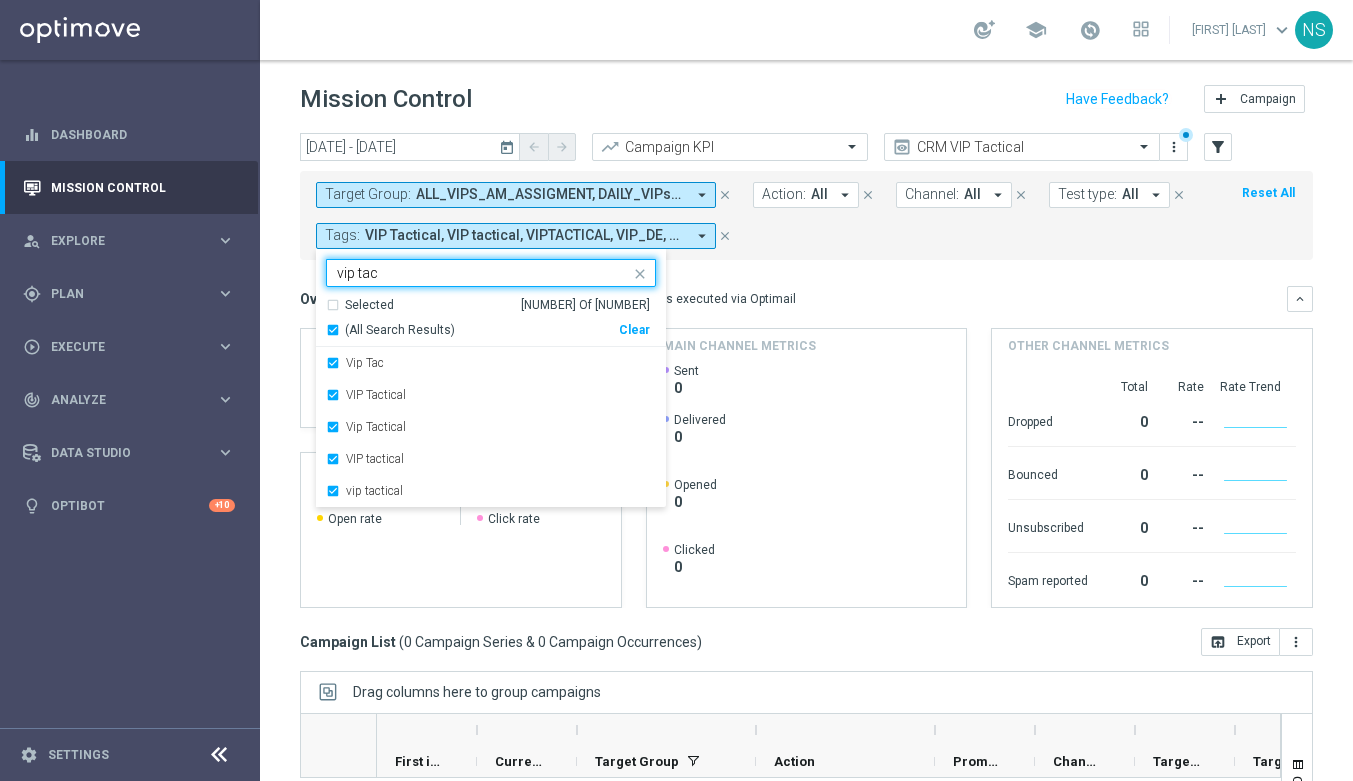 click on "vip tac" at bounding box center [483, 273] 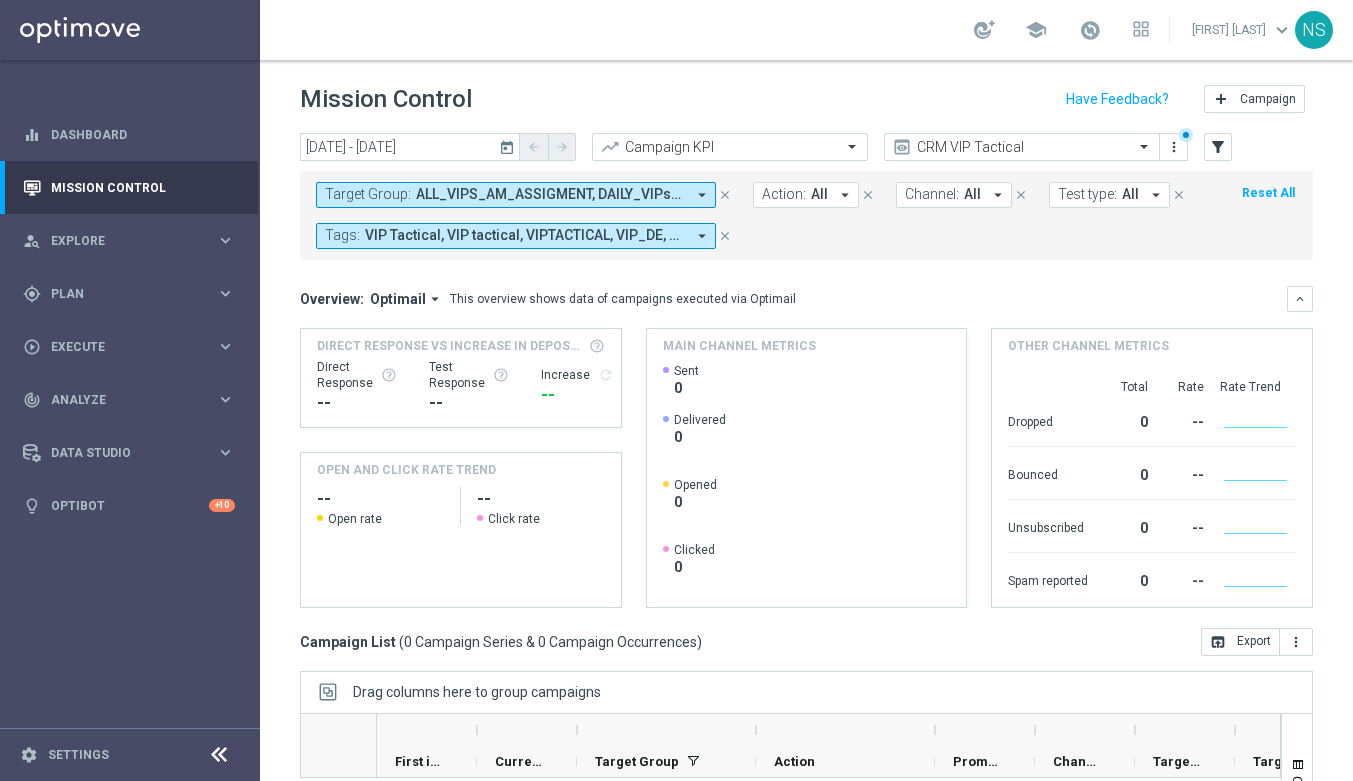 click on "today" 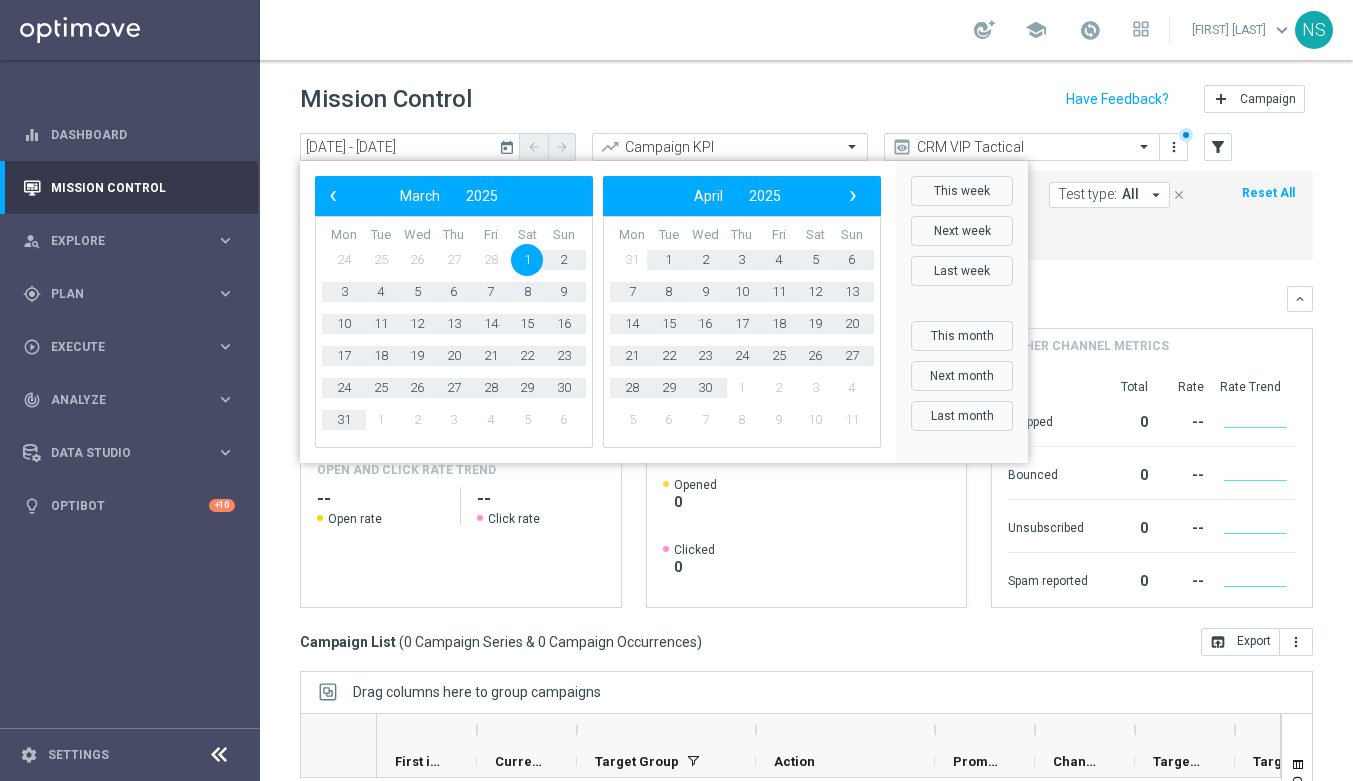 click on "Mission Control
add
Campaign" 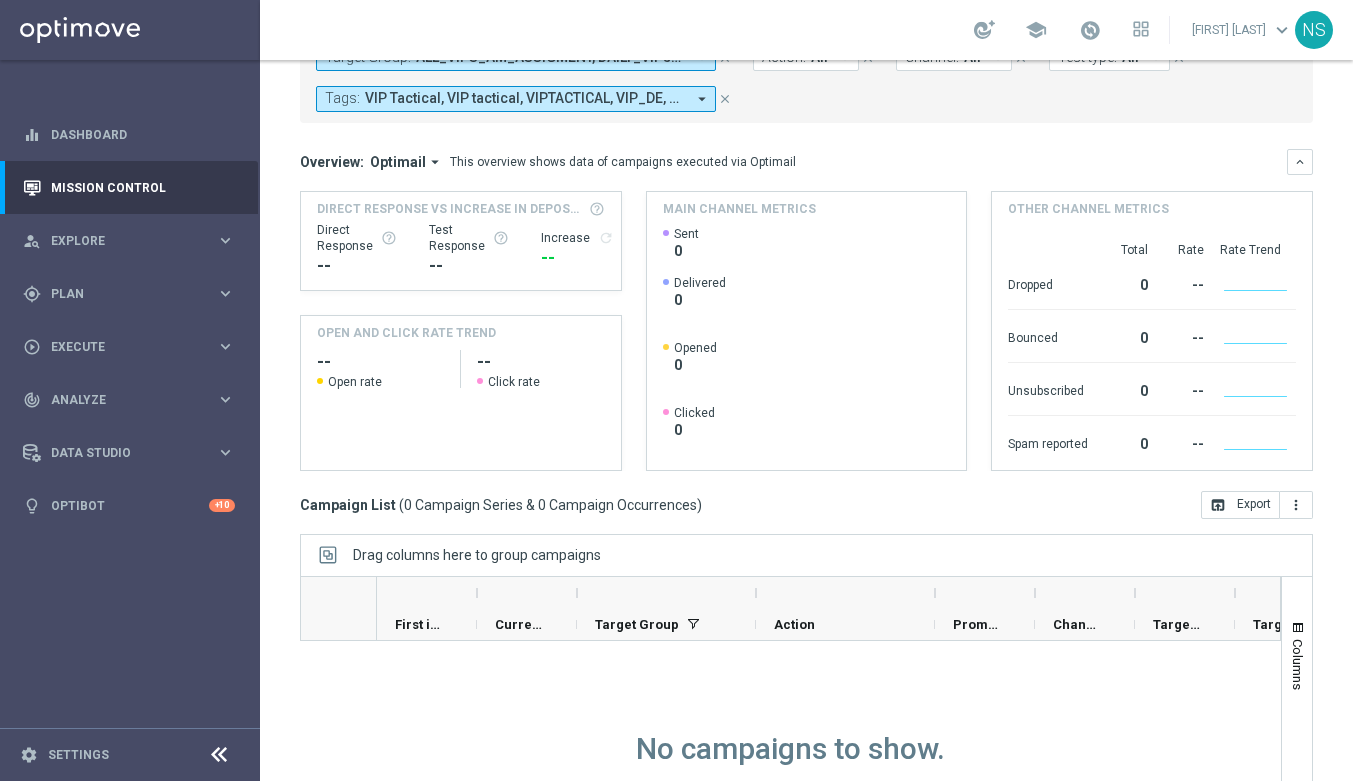 scroll, scrollTop: 0, scrollLeft: 0, axis: both 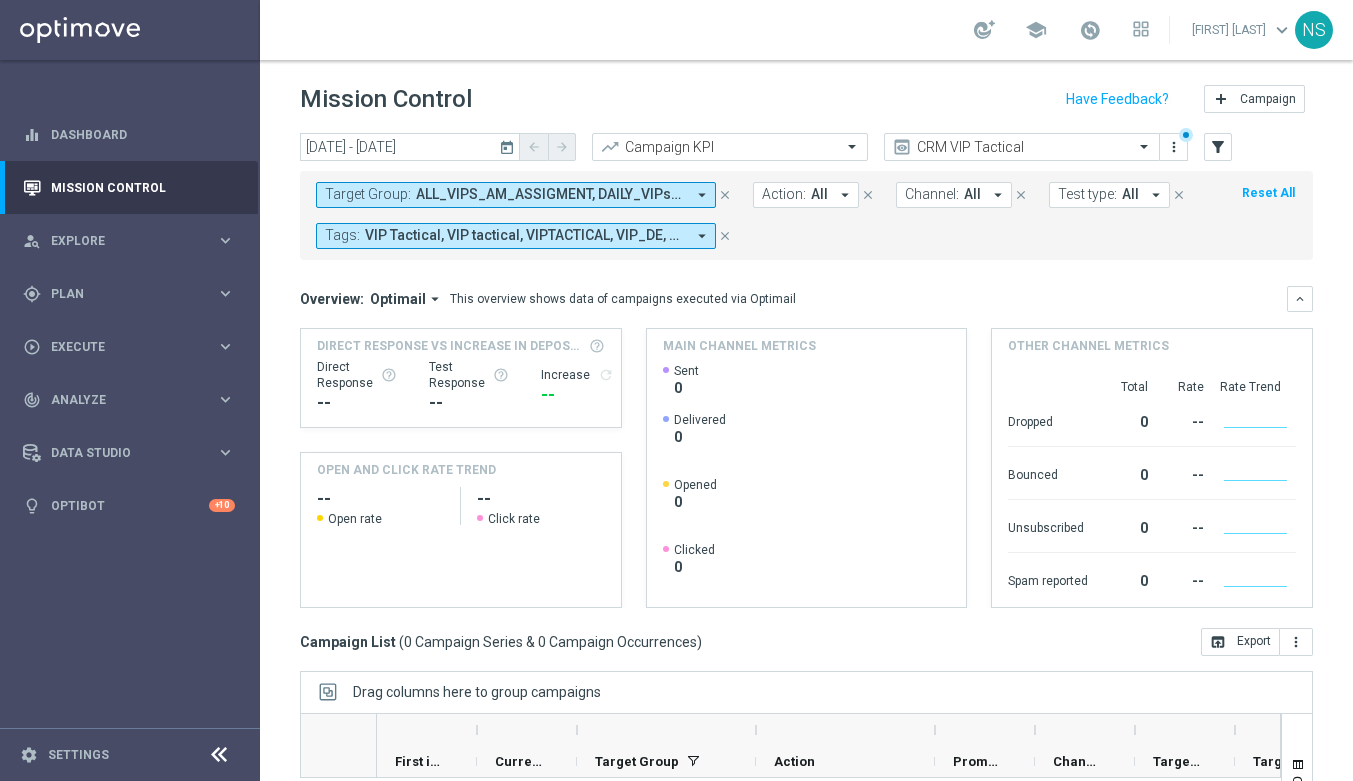 click on "Target Group:
ALL_VIPS_AM_ASSIGMENT, DAILY_VIPs_ALL_GAMES, Sportsbet_DE_AT, VIP_AUTO_ALL_L2_CASHDROP_INVITE_INFO_LIST, VIP_BIG-WINNER_5K+
arrow_drop_down" at bounding box center [516, 195] 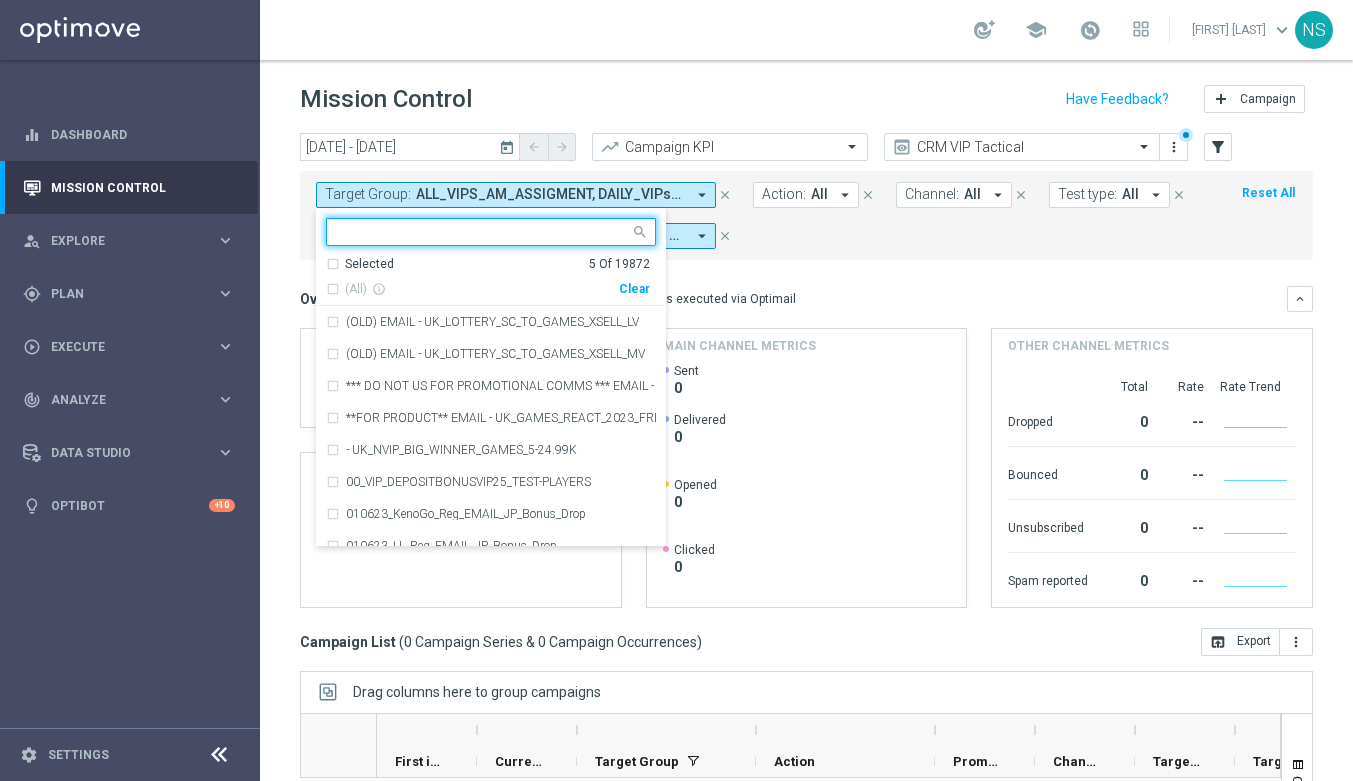 click on "Clear" at bounding box center (0, 0) 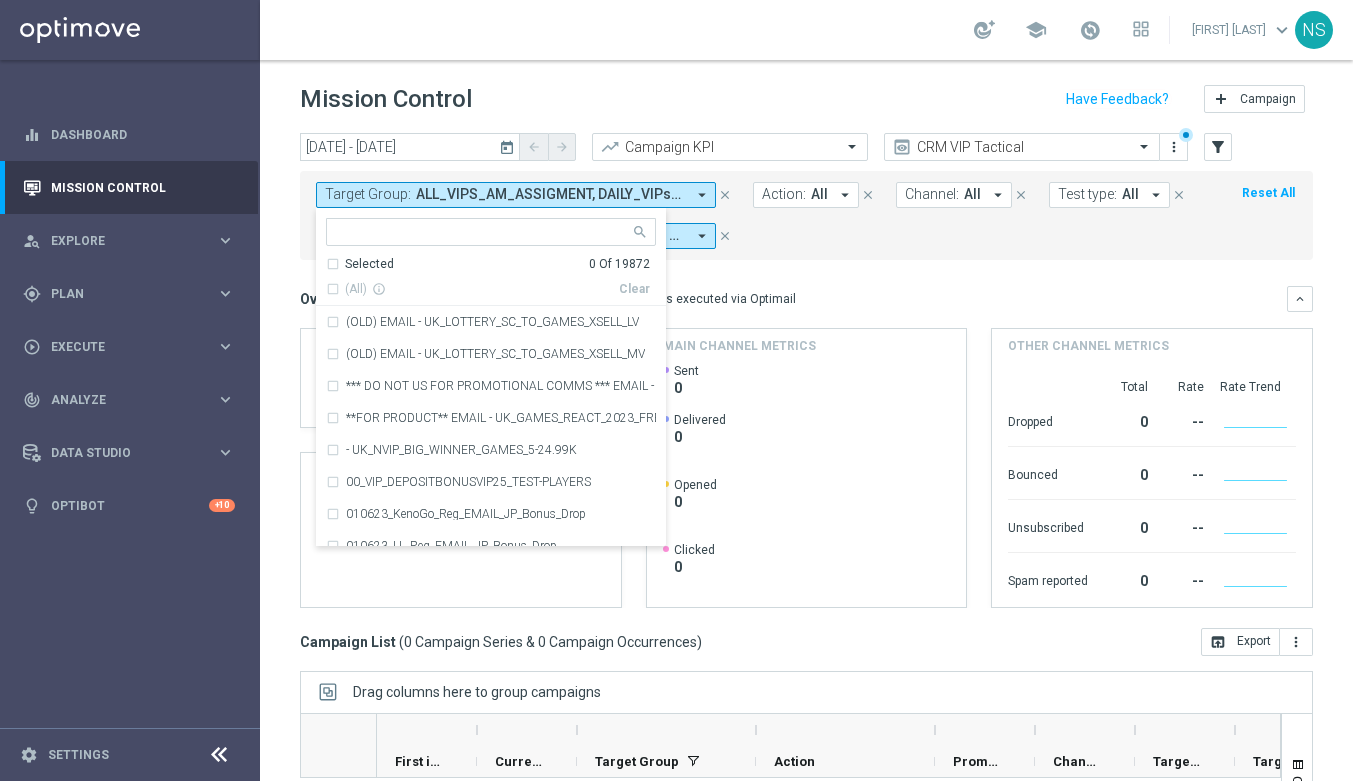 click on "Overview:
Optimail
arrow_drop_down
This overview shows data of campaigns executed via Optimail" 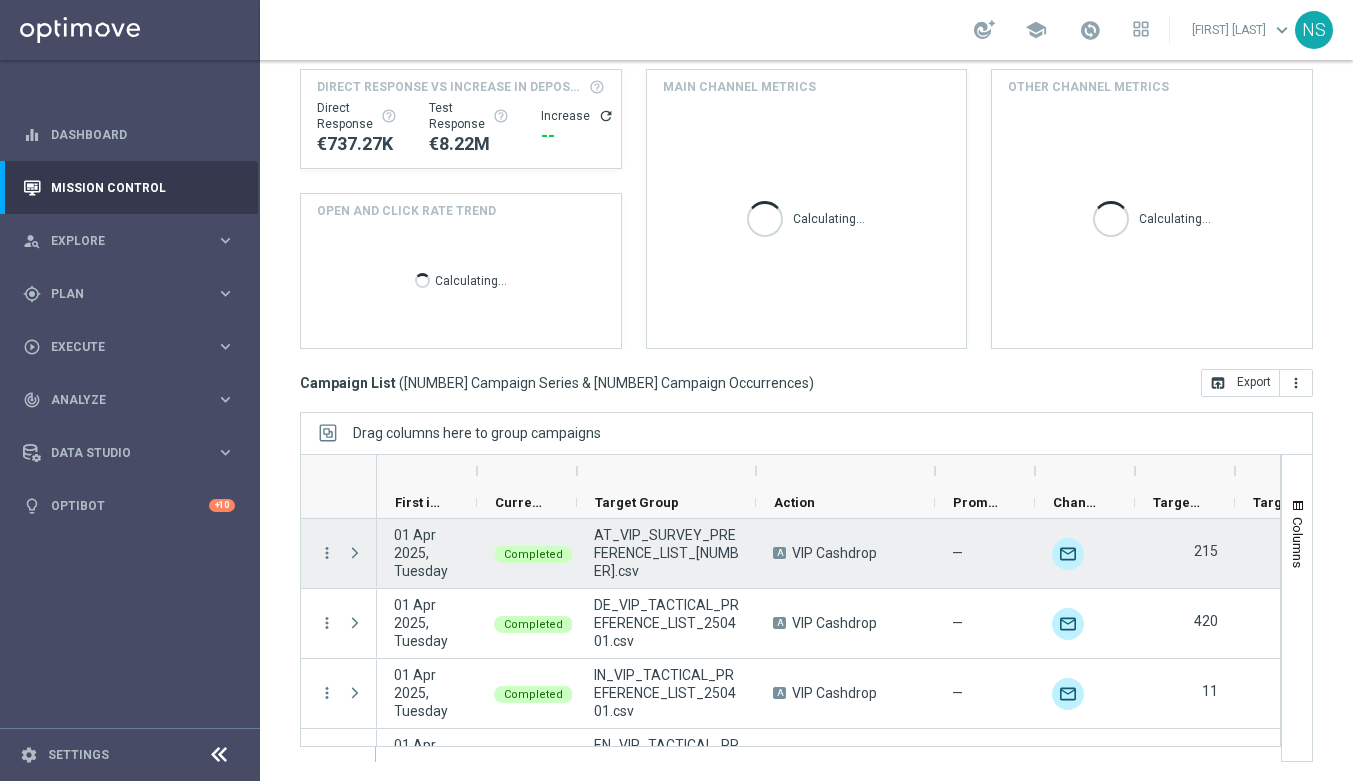 scroll, scrollTop: 260, scrollLeft: 0, axis: vertical 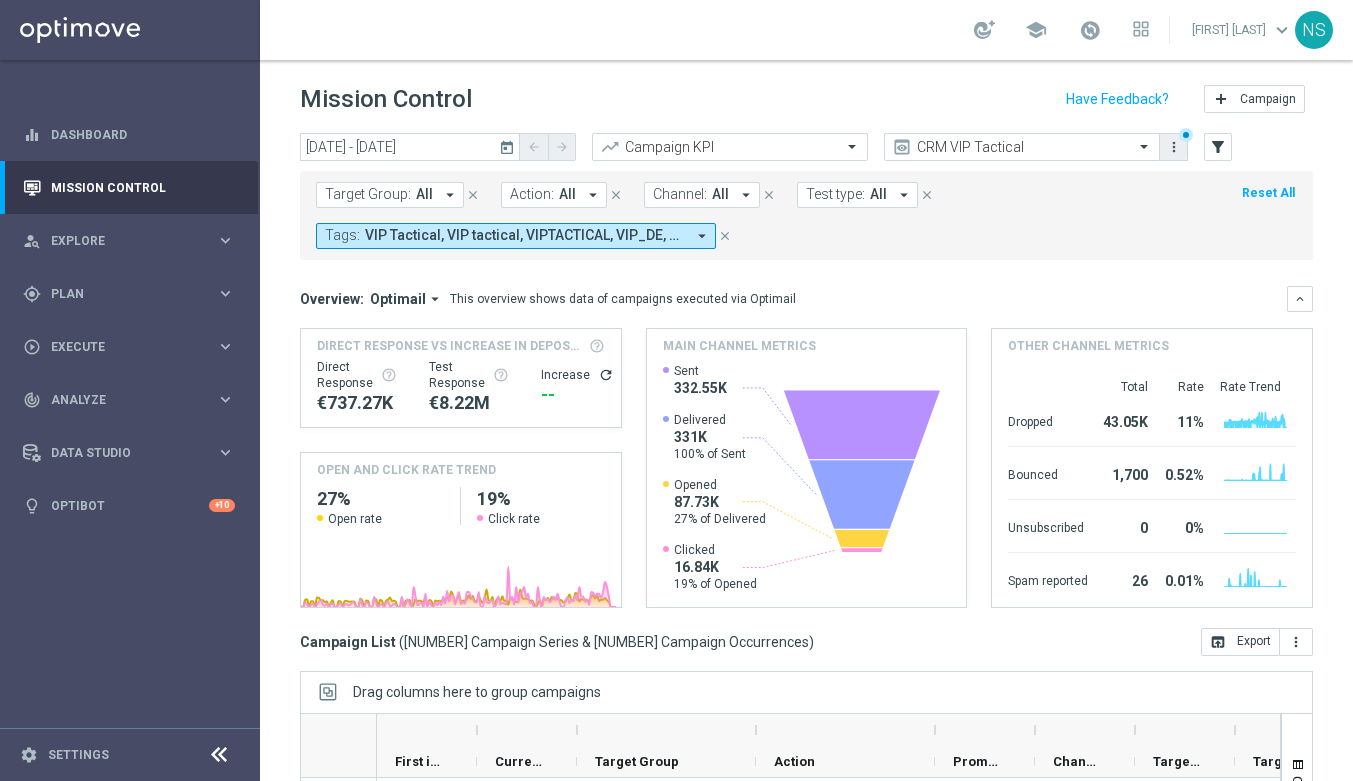 click on "more_vert" 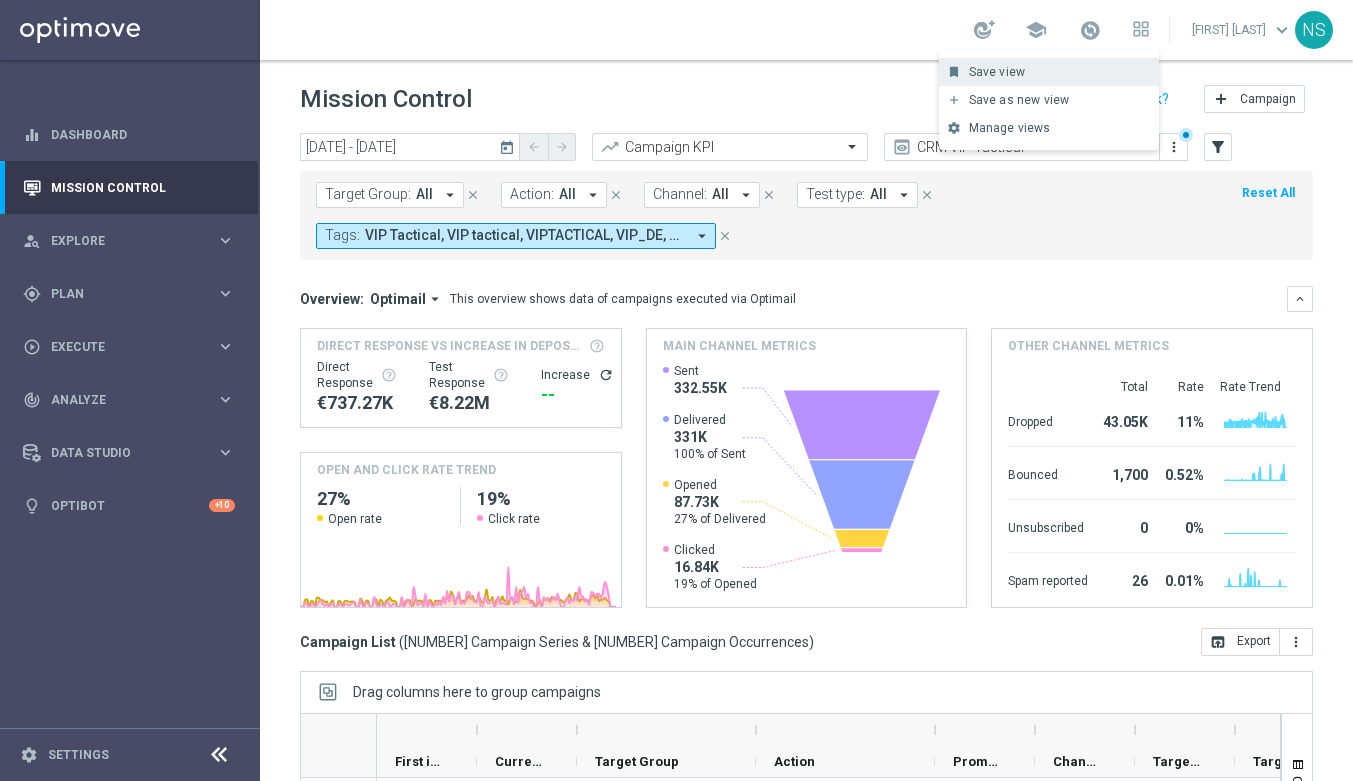 click on "Save view" at bounding box center (1059, 72) 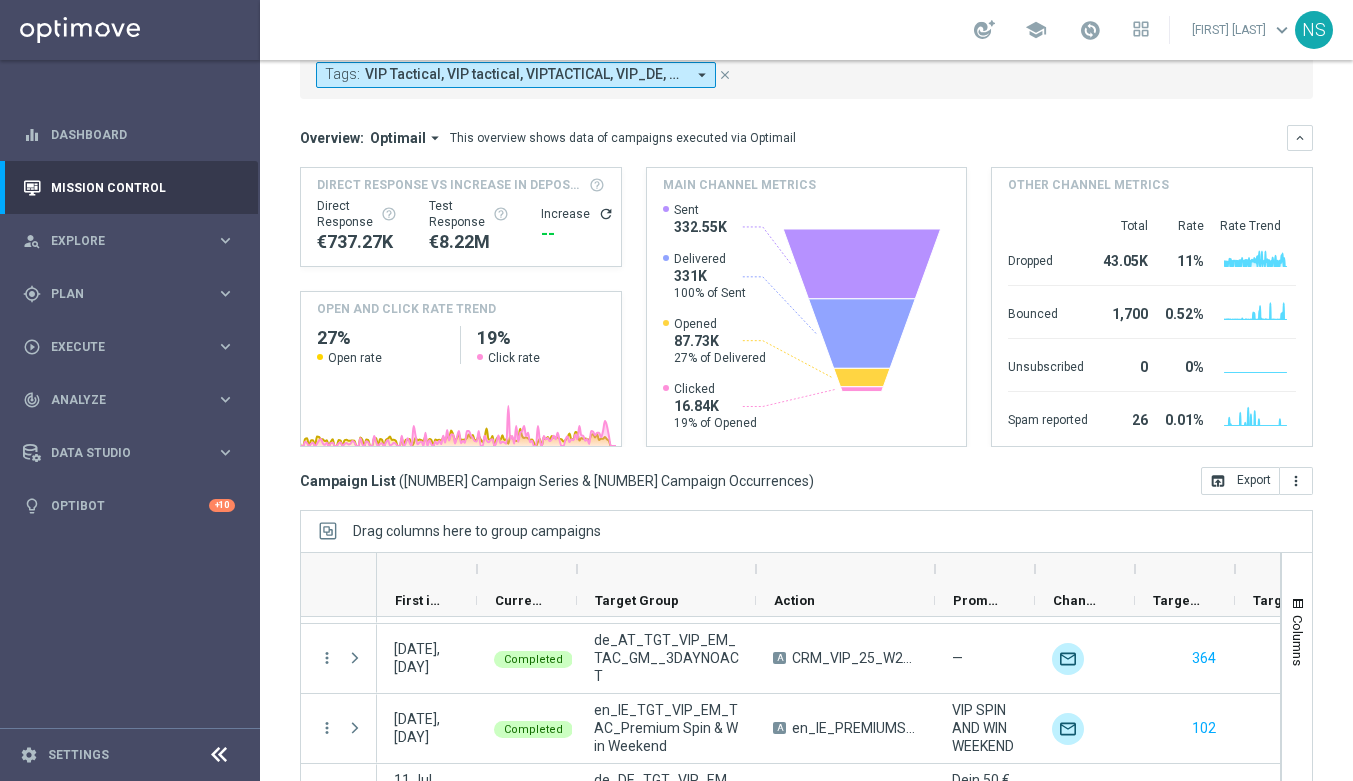 scroll, scrollTop: 260, scrollLeft: 0, axis: vertical 